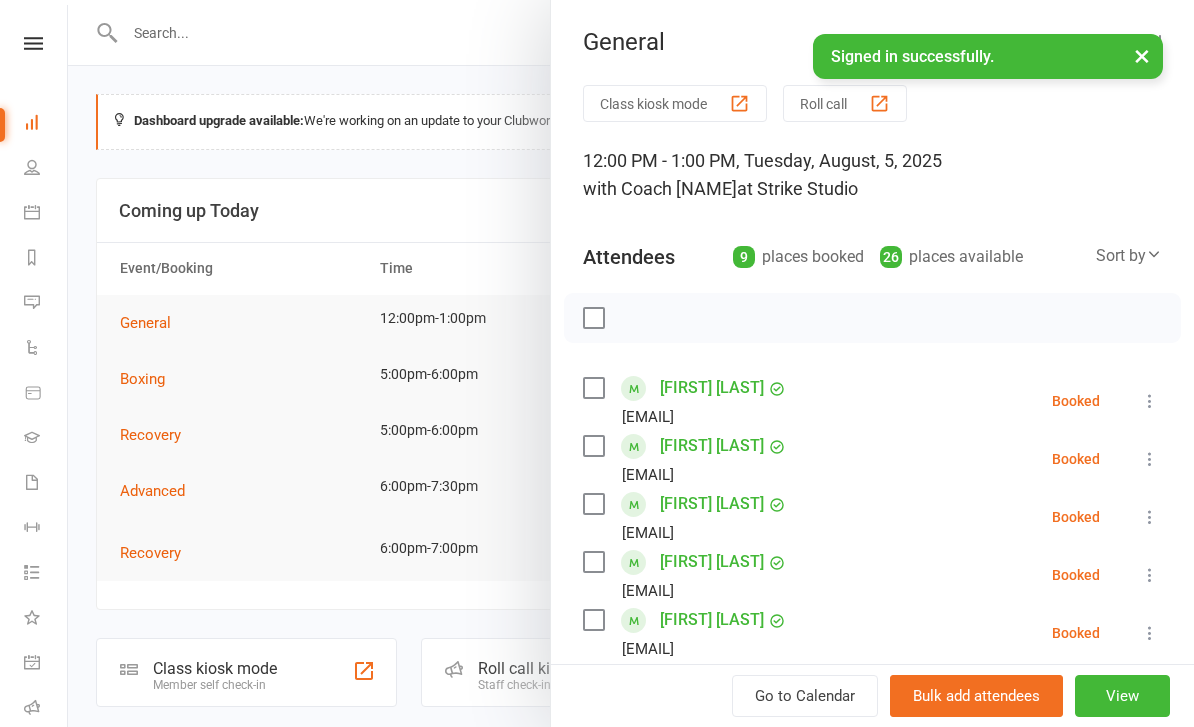 scroll, scrollTop: 0, scrollLeft: 0, axis: both 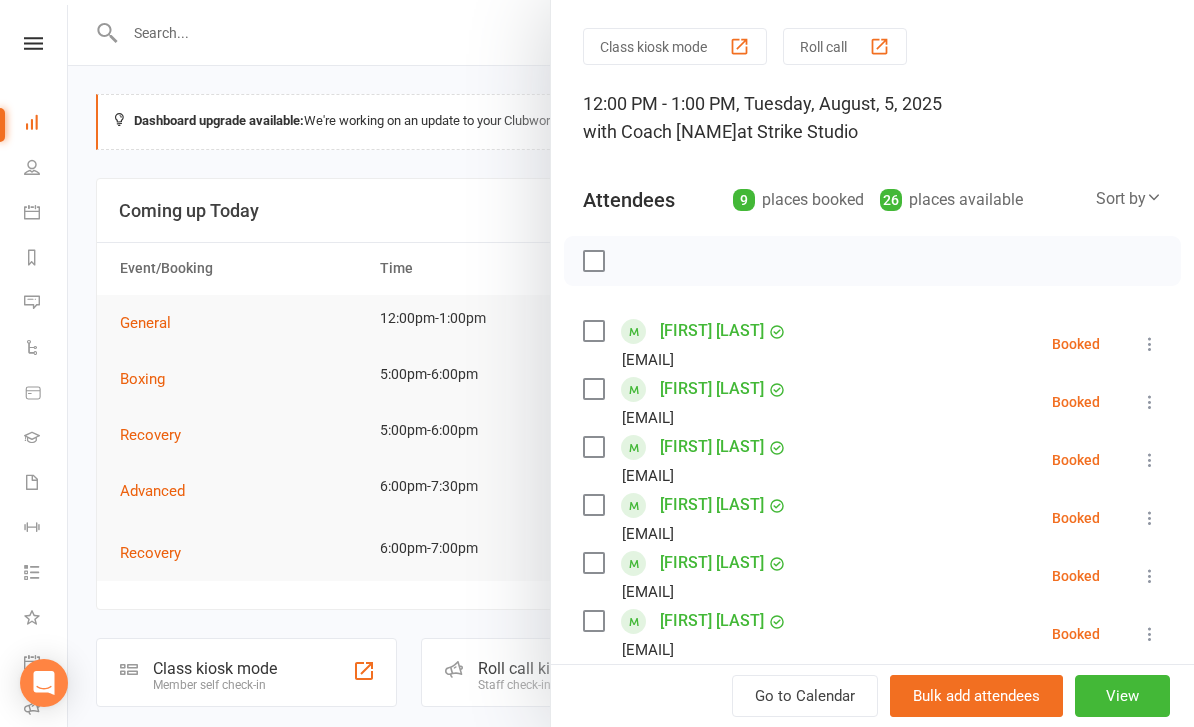 click on "Class kiosk mode" at bounding box center (675, 46) 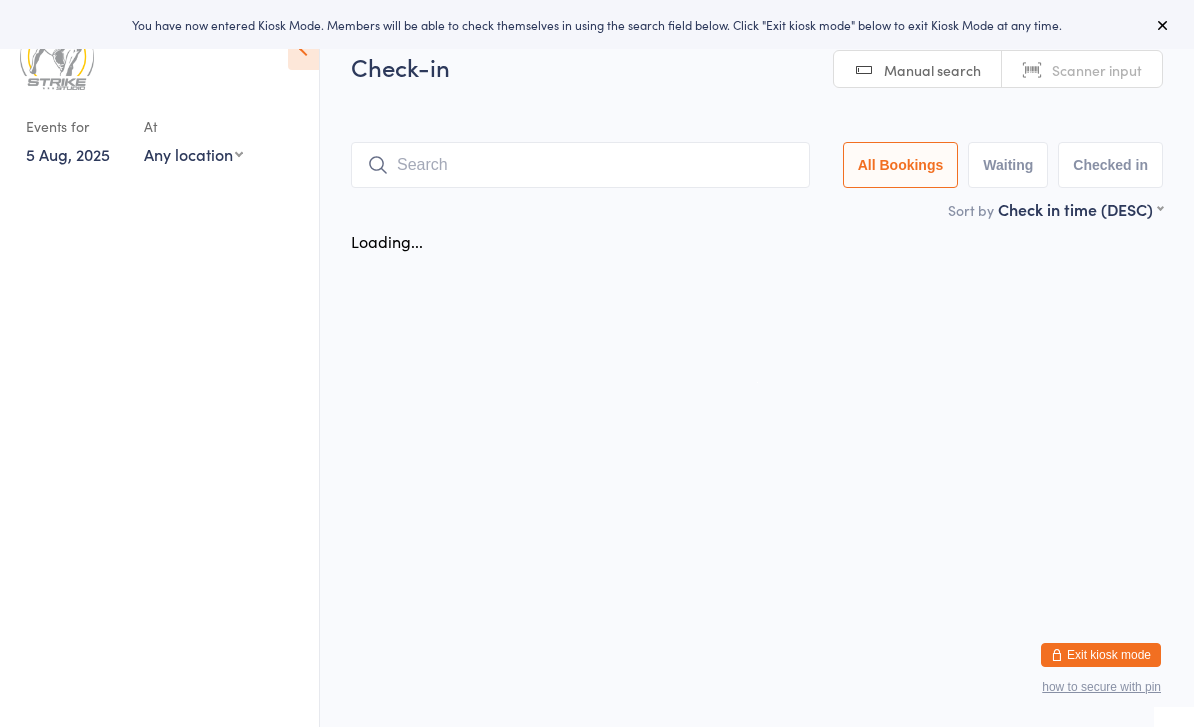 scroll, scrollTop: 0, scrollLeft: 0, axis: both 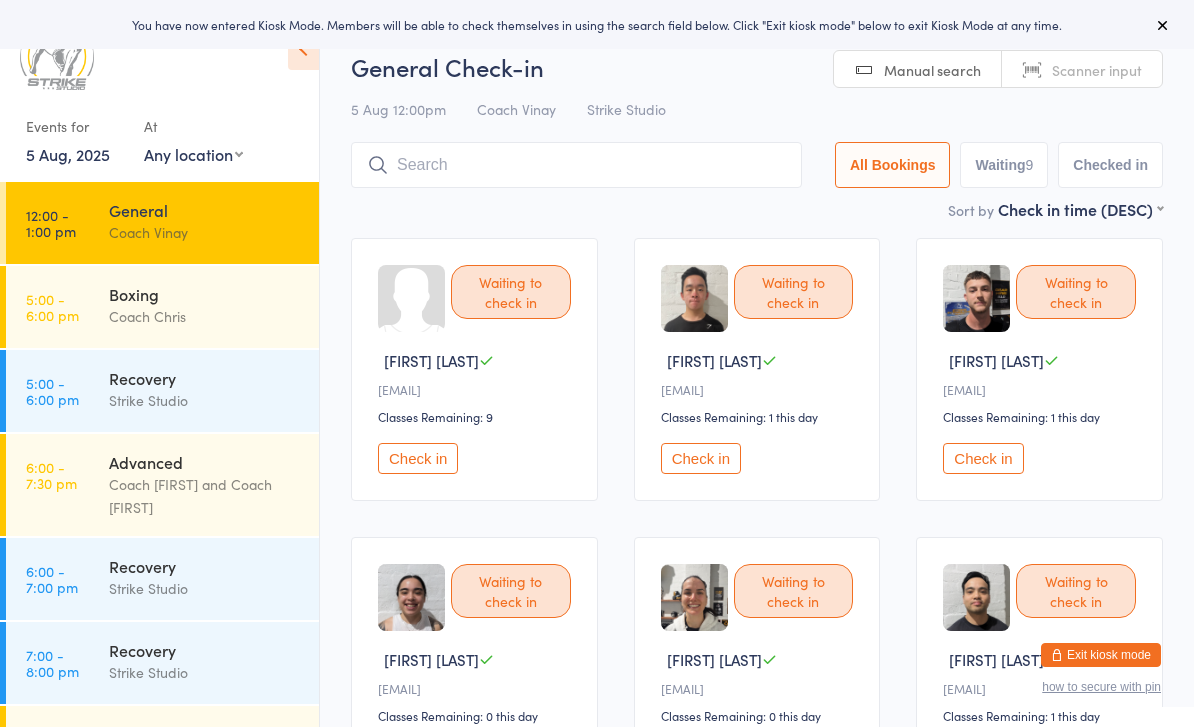 click on "Waiting to check in [FIRST] [LAST] [EMAIL] Classes Remaining: 9 Check in" at bounding box center (474, 369) 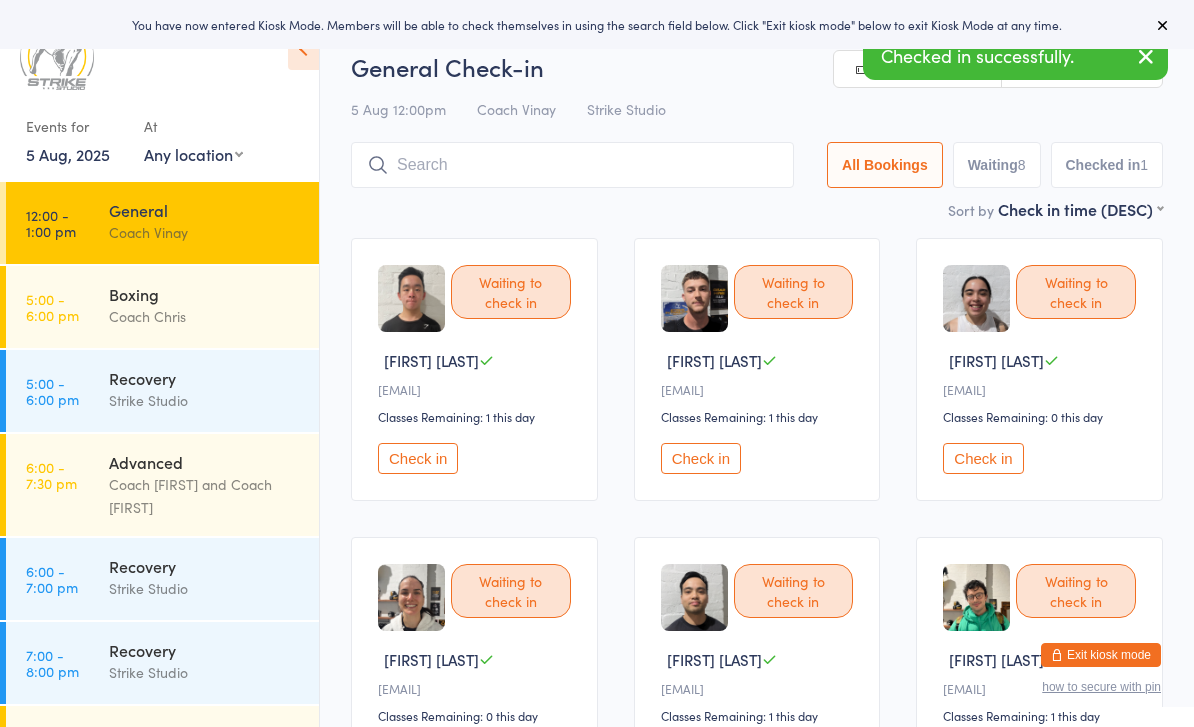 click on "Waiting to check in [FIRST] [LAST] [EMAIL] Classes Remaining: 1 this day Check in" at bounding box center (757, 369) 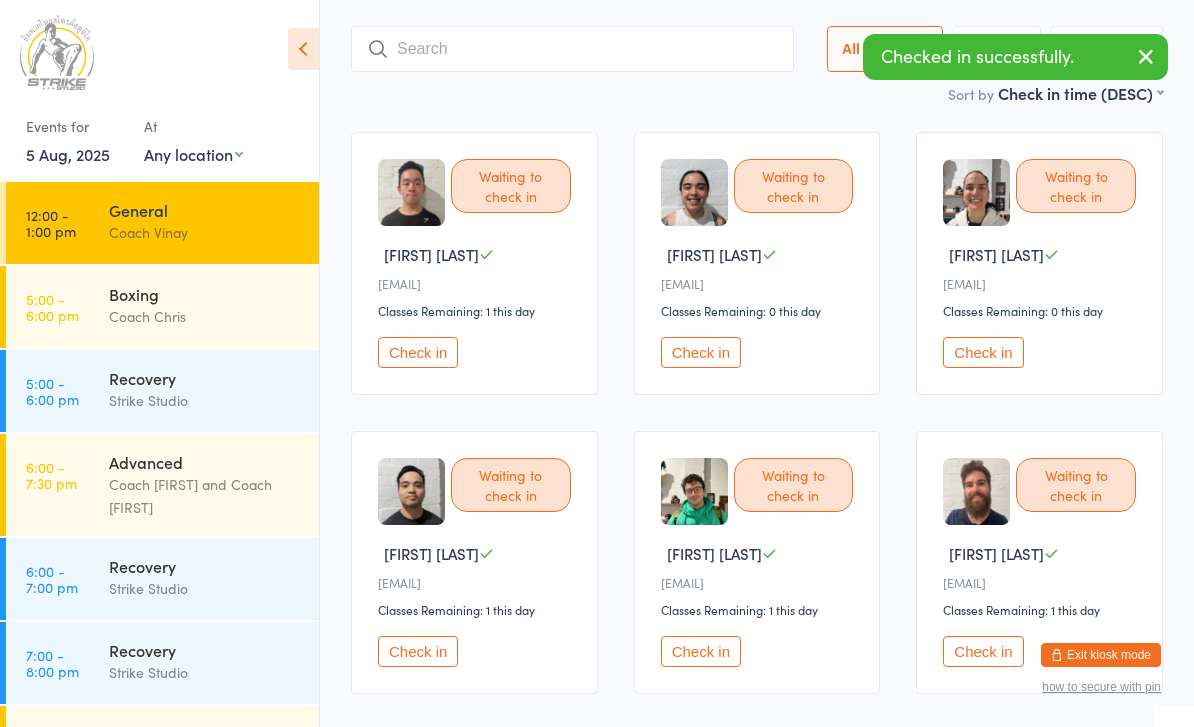 scroll, scrollTop: 241, scrollLeft: 0, axis: vertical 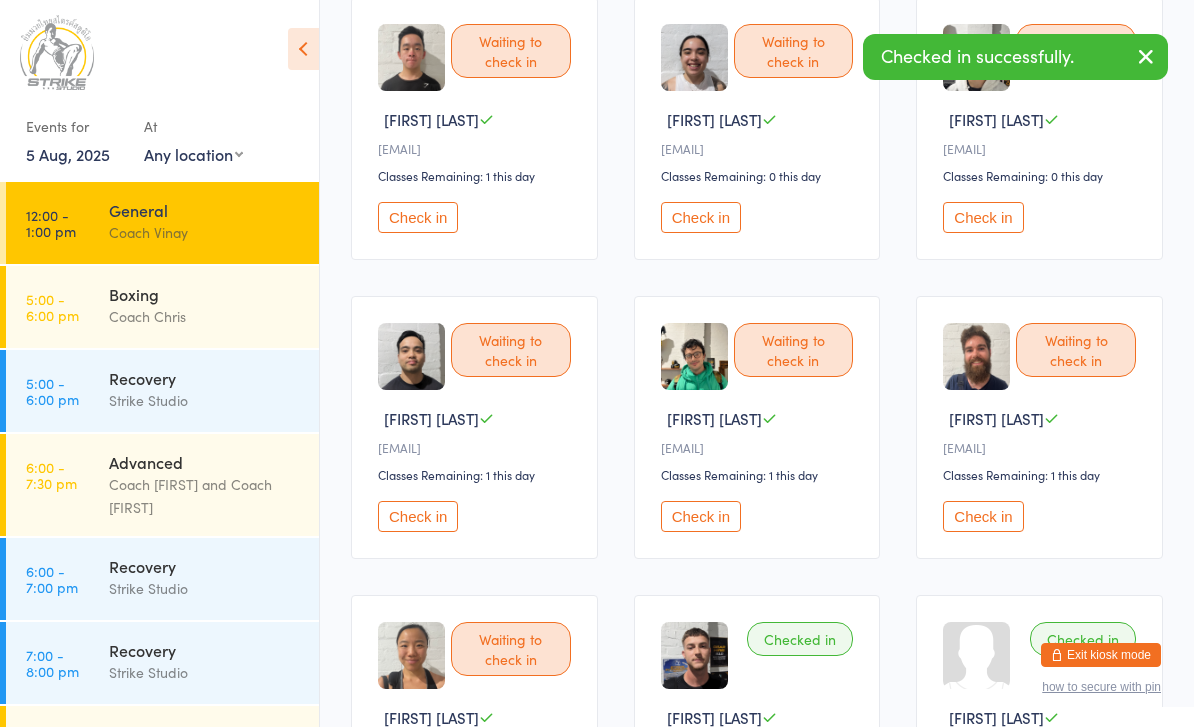 click on "Check in" at bounding box center (701, 516) 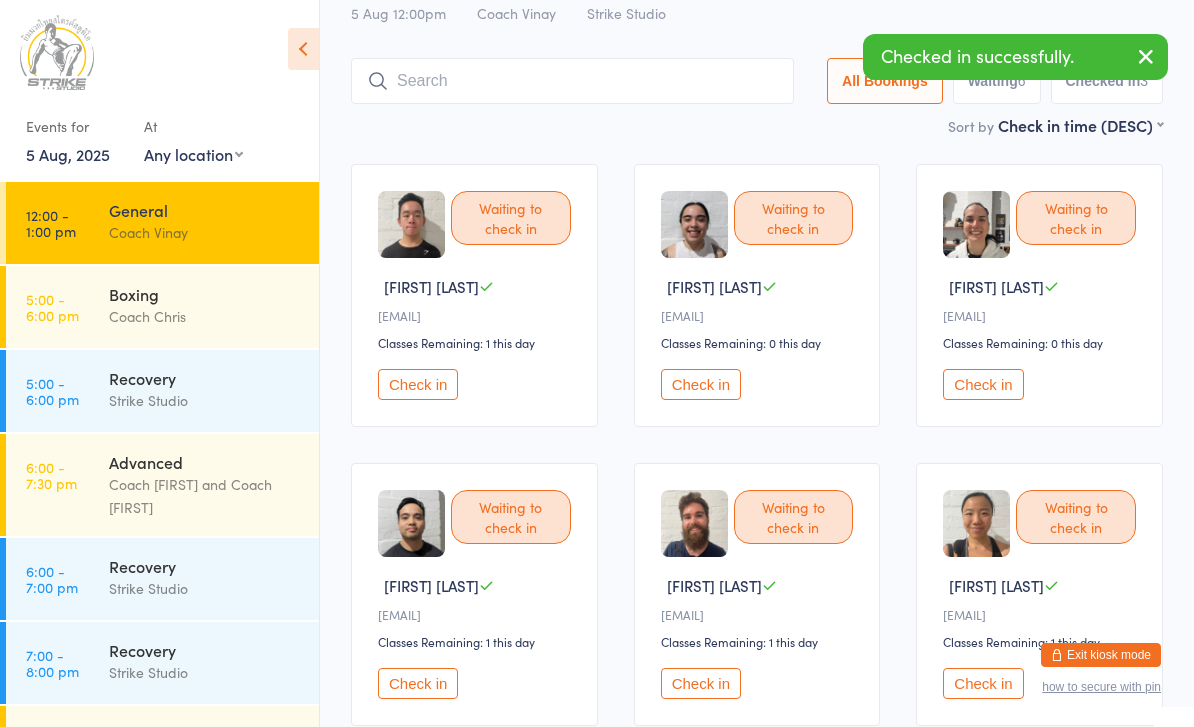 scroll, scrollTop: 73, scrollLeft: 0, axis: vertical 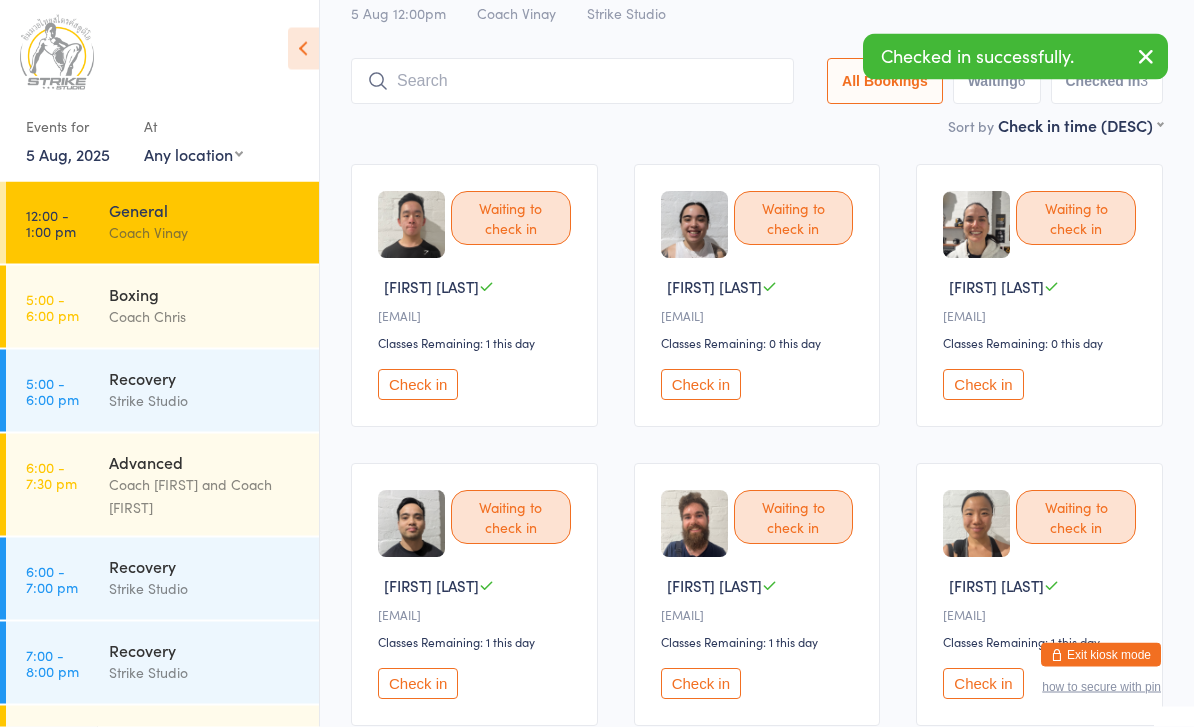click at bounding box center [572, 82] 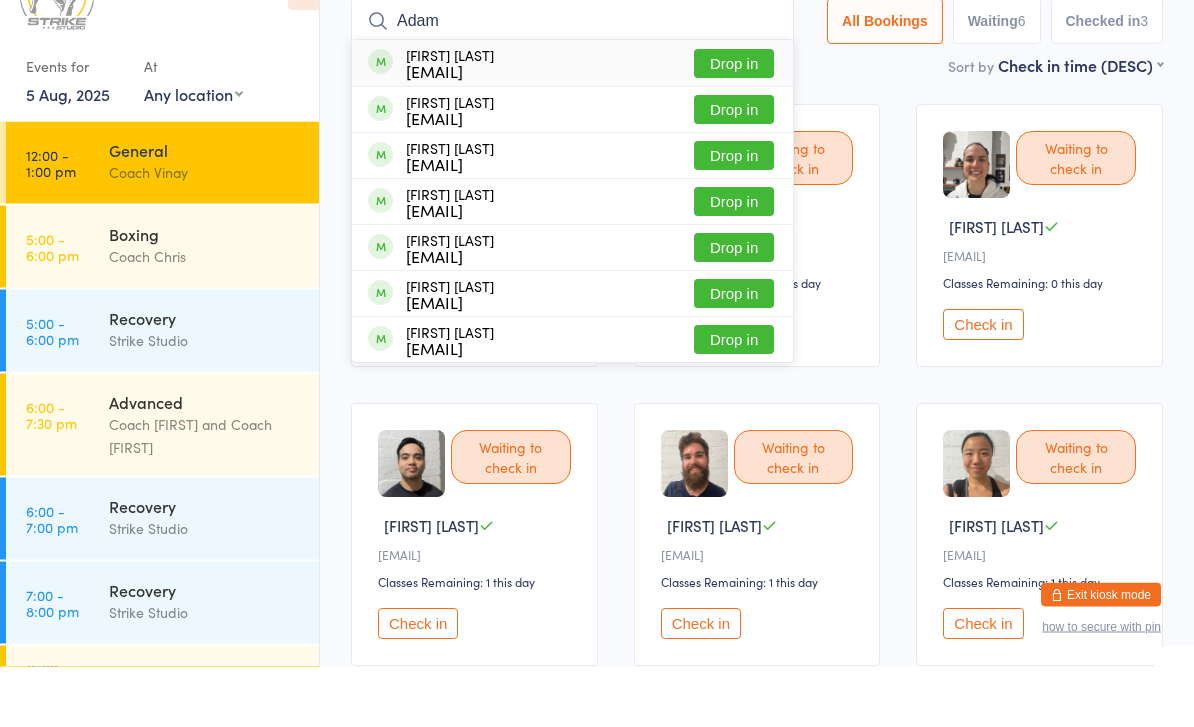 type on "Adam" 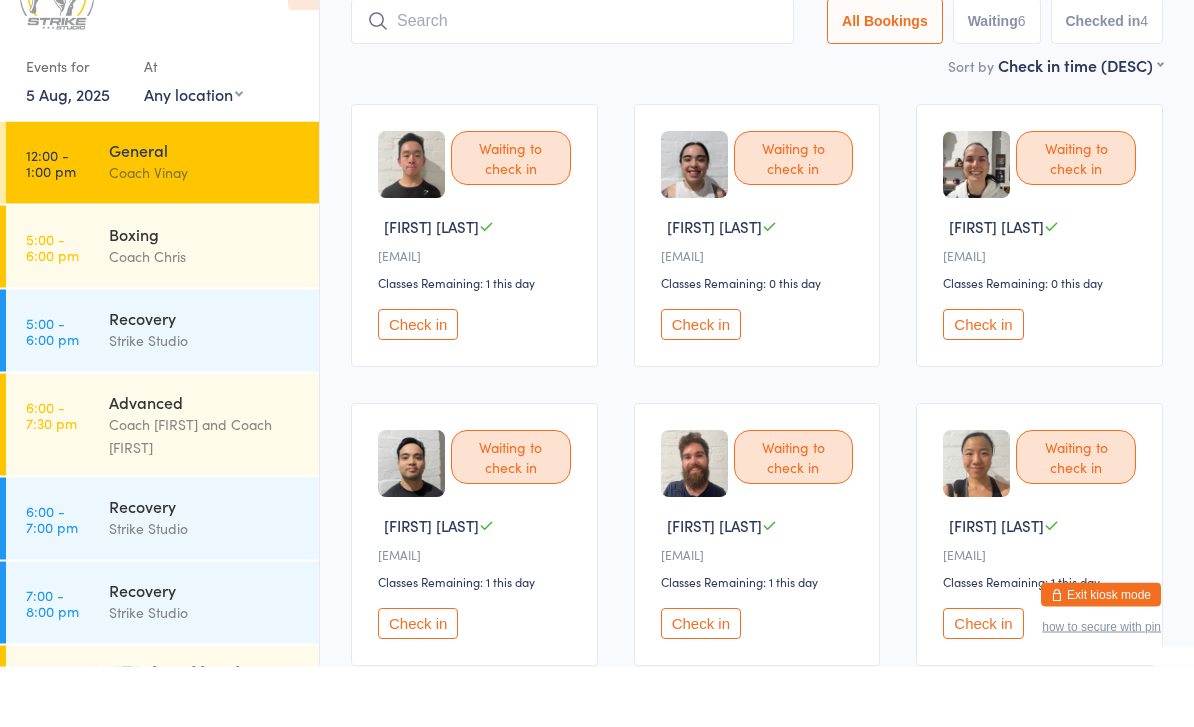 click on "Check in" at bounding box center (701, 385) 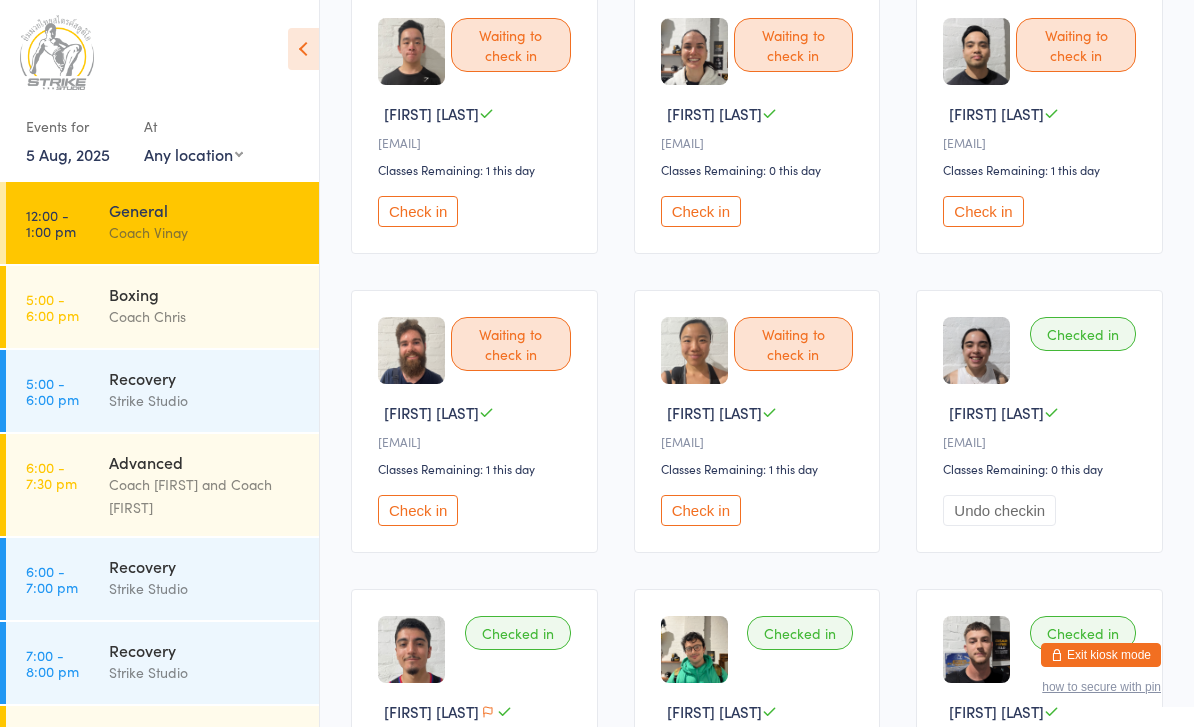 scroll, scrollTop: 246, scrollLeft: 0, axis: vertical 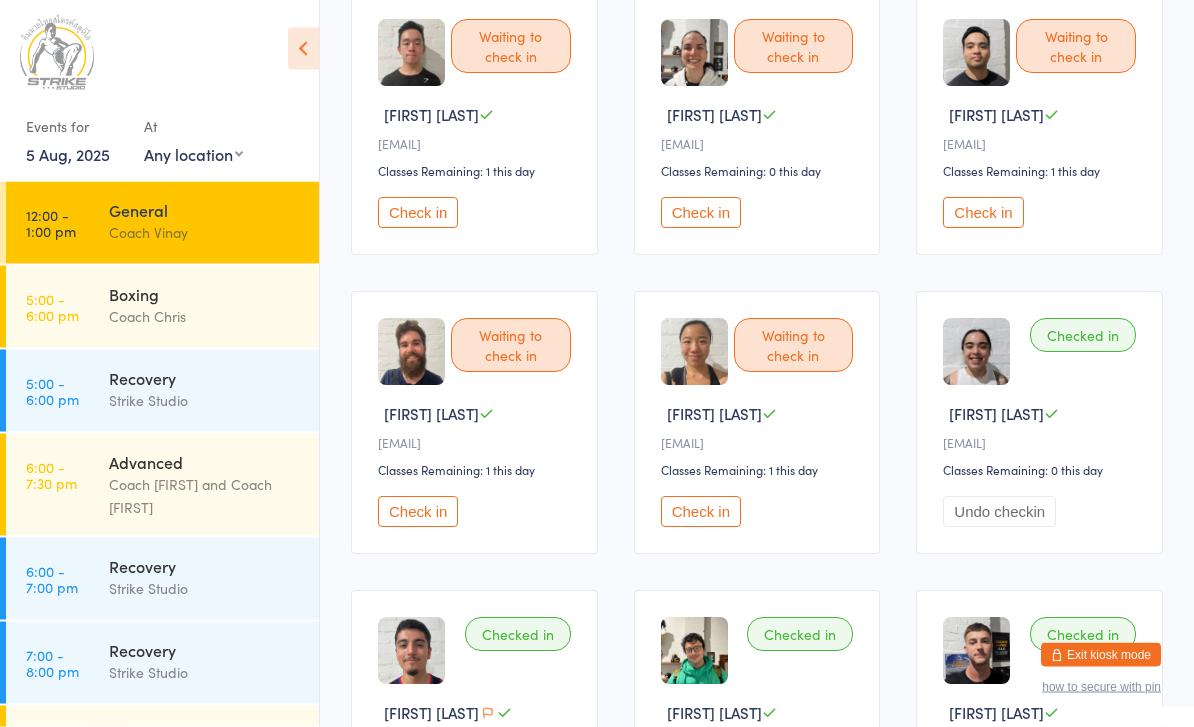 click on "Check in" at bounding box center [983, 213] 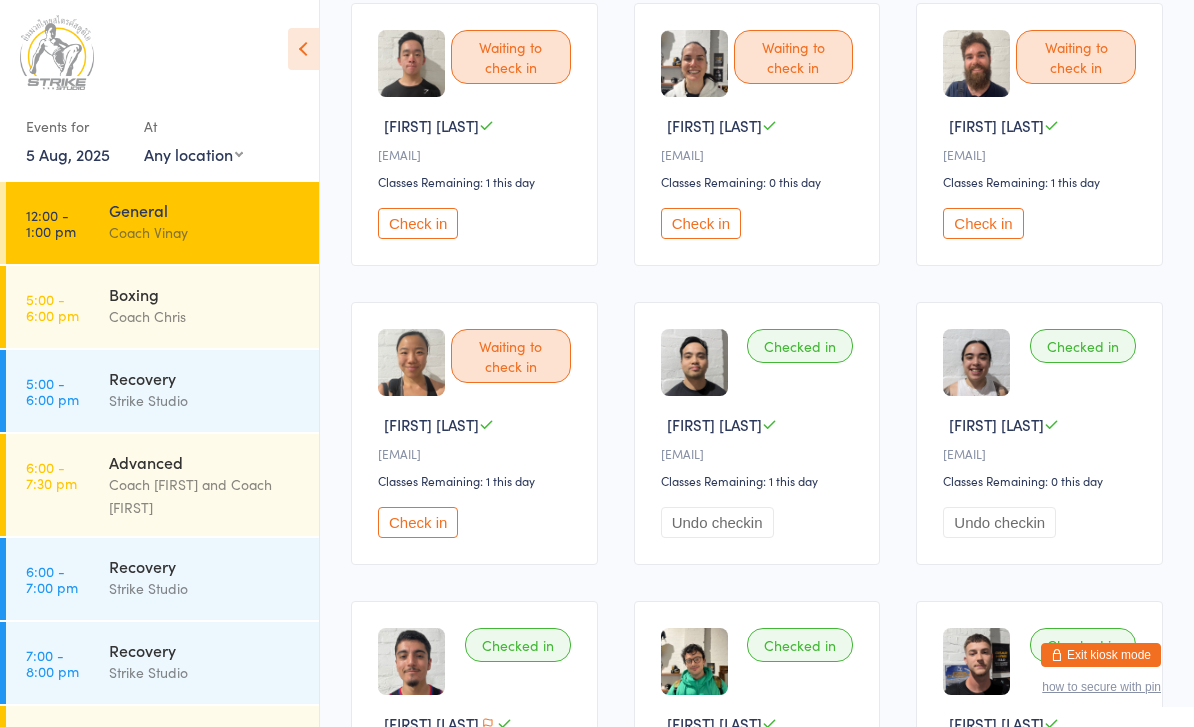 scroll, scrollTop: 188, scrollLeft: 0, axis: vertical 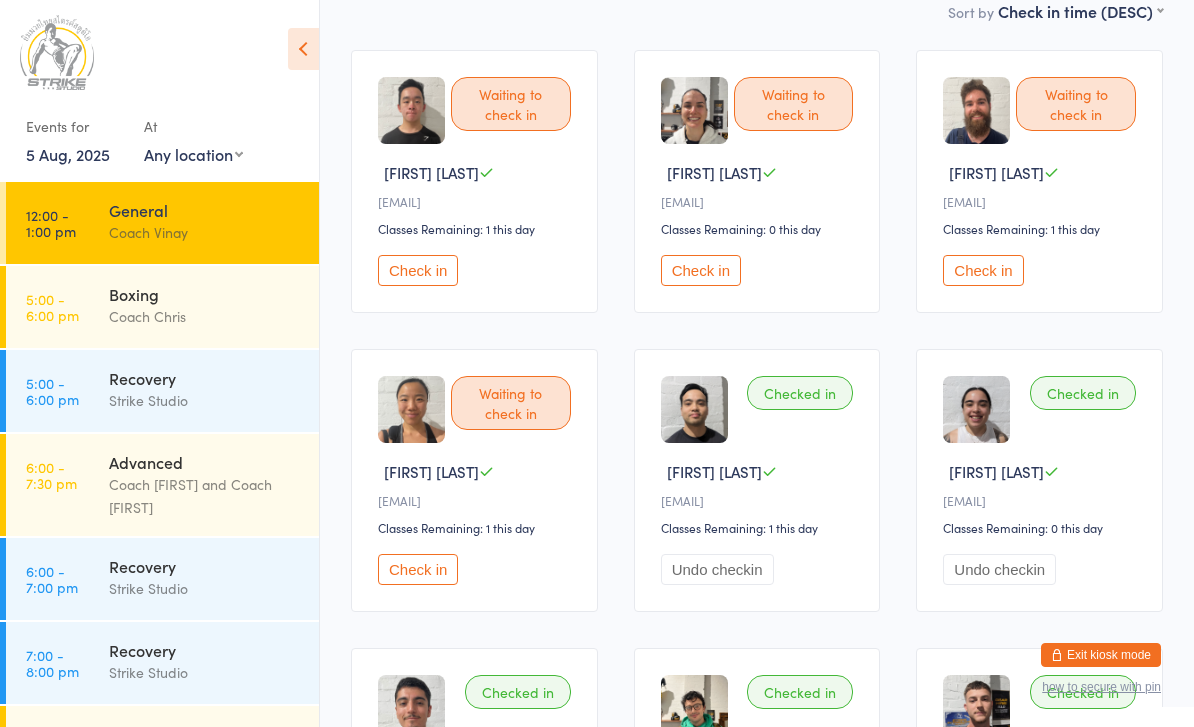 click on "Check in" at bounding box center [701, 270] 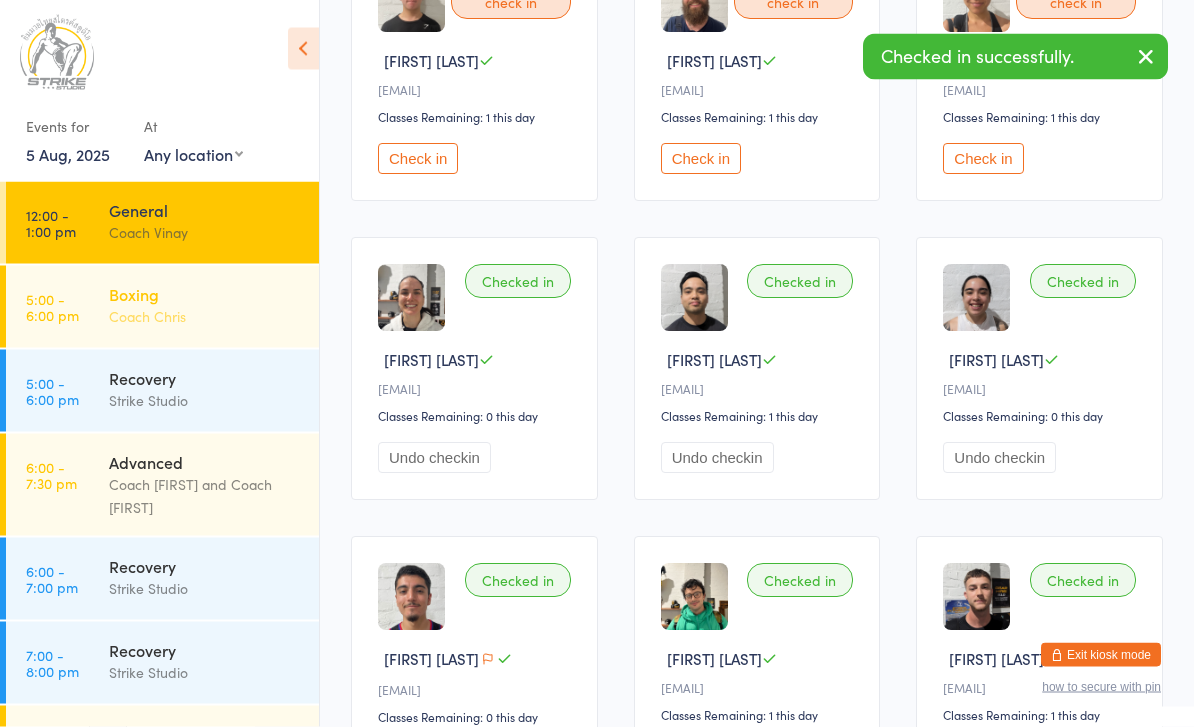 scroll, scrollTop: 300, scrollLeft: 0, axis: vertical 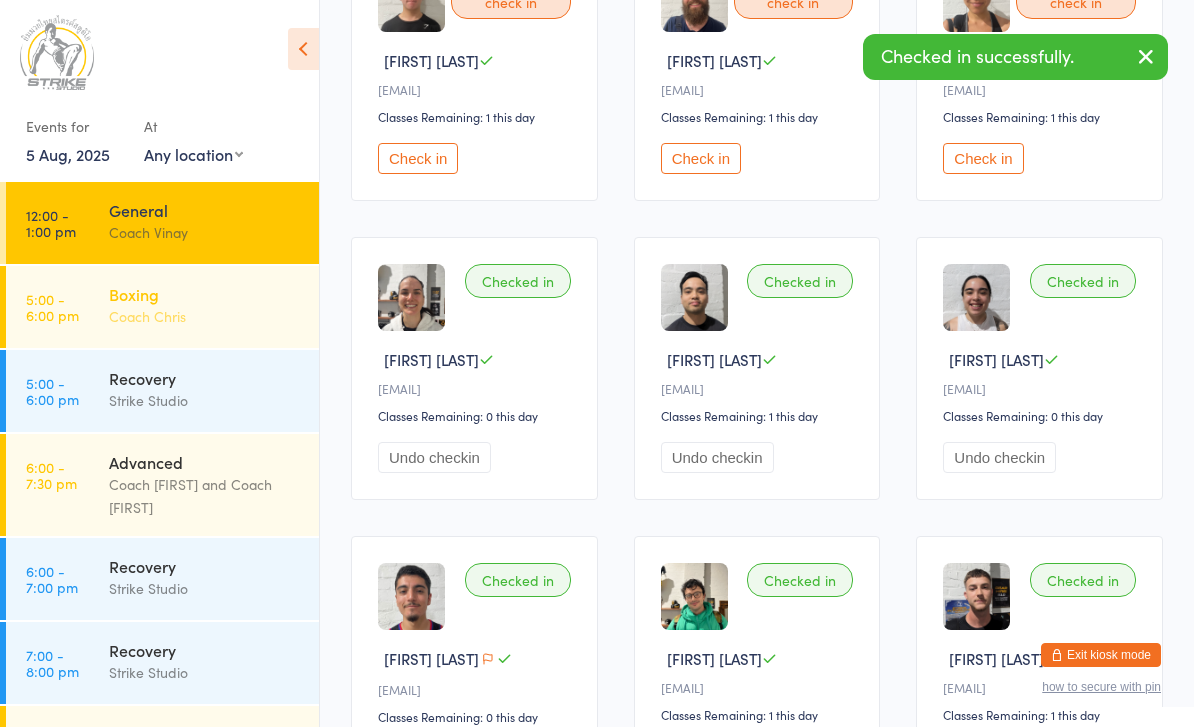 click on "Coach Chris" at bounding box center (205, 316) 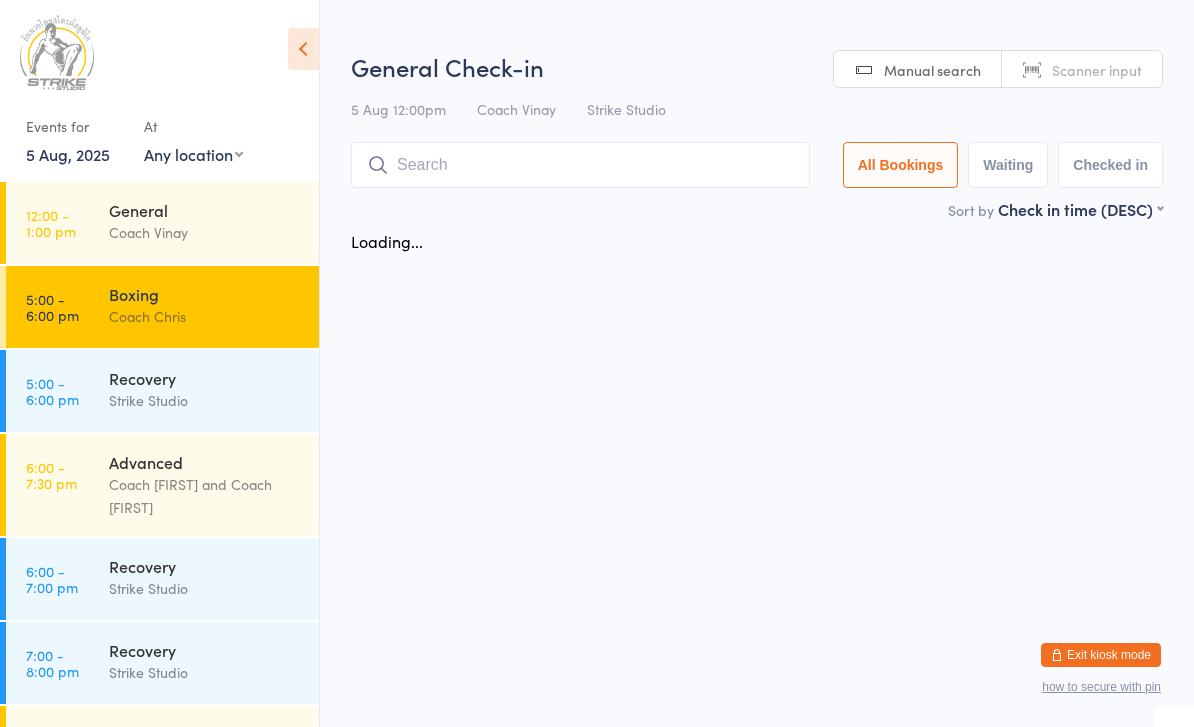 scroll, scrollTop: 0, scrollLeft: 0, axis: both 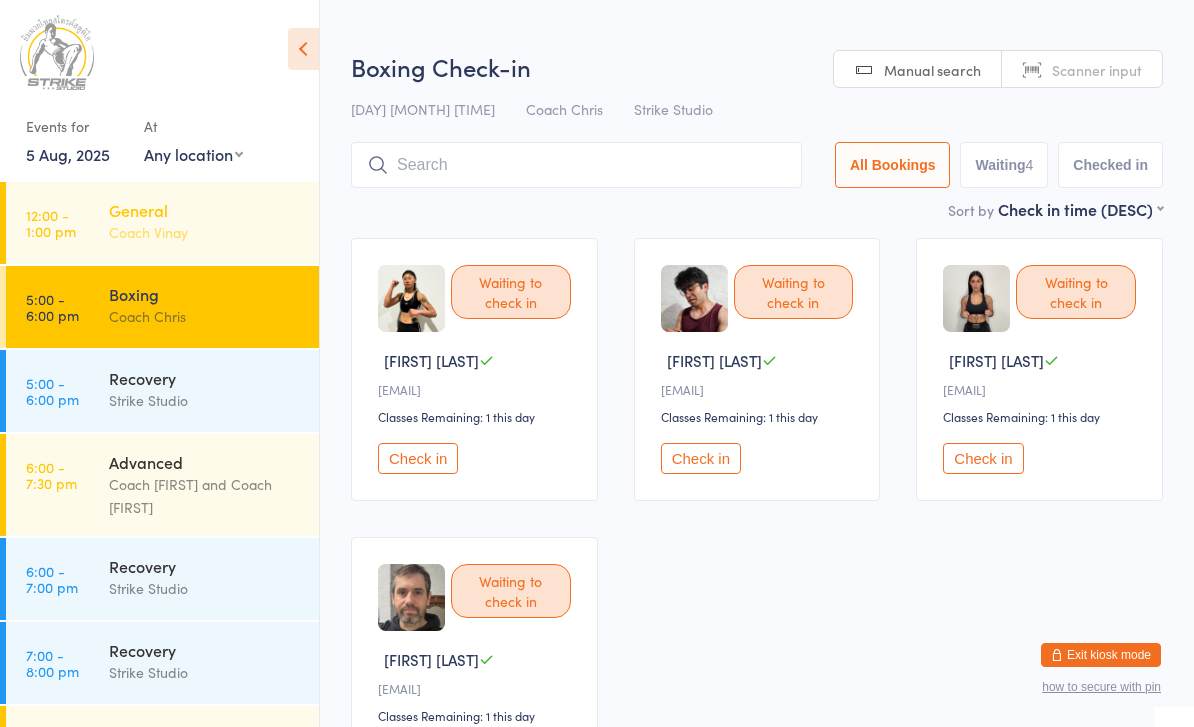 click on "General" at bounding box center (205, 210) 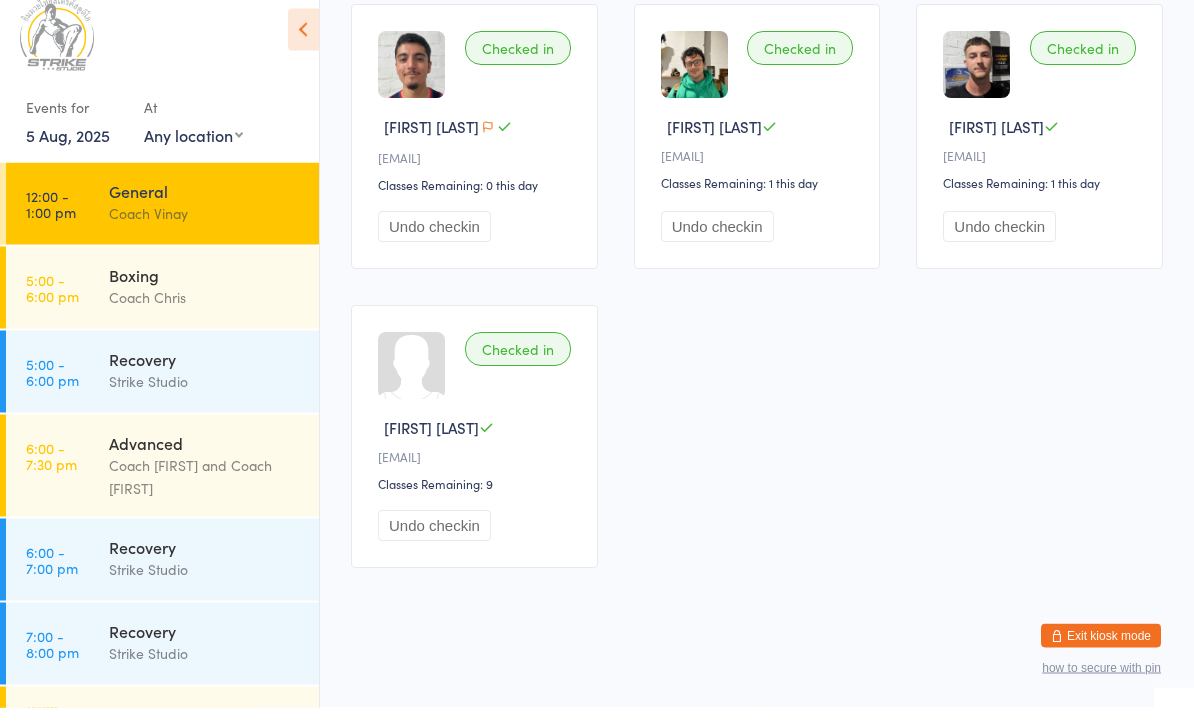 scroll, scrollTop: 793, scrollLeft: 0, axis: vertical 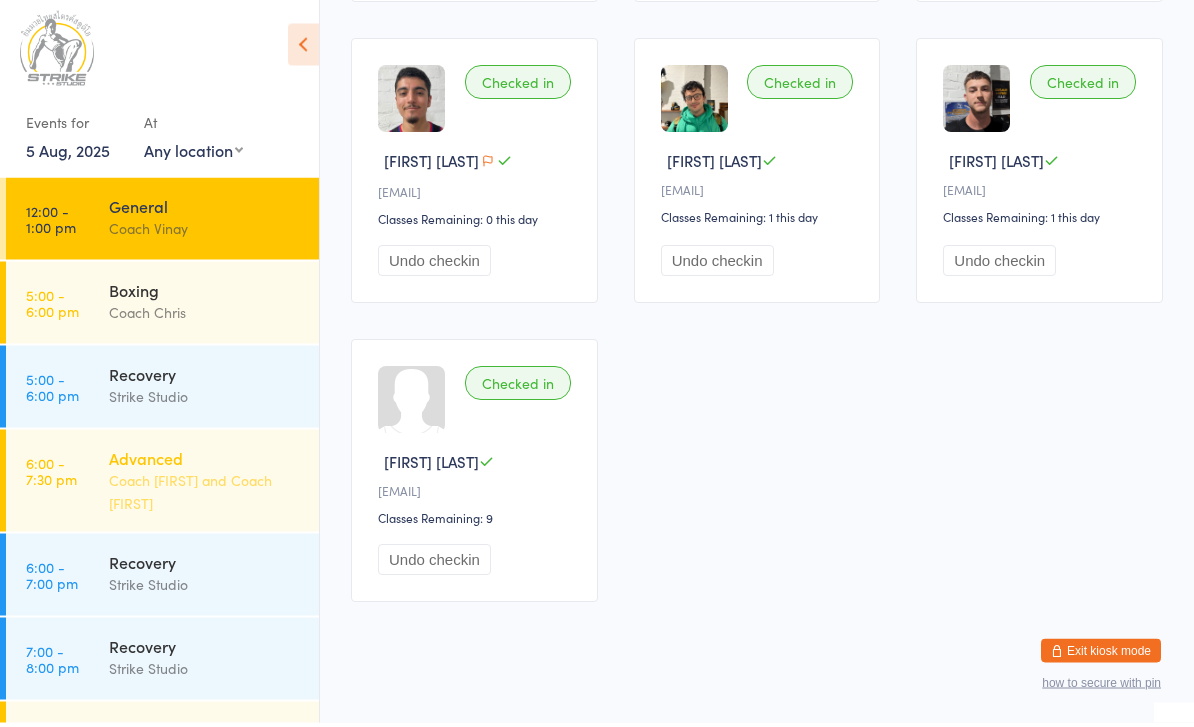 click on "Advanced" at bounding box center [205, 462] 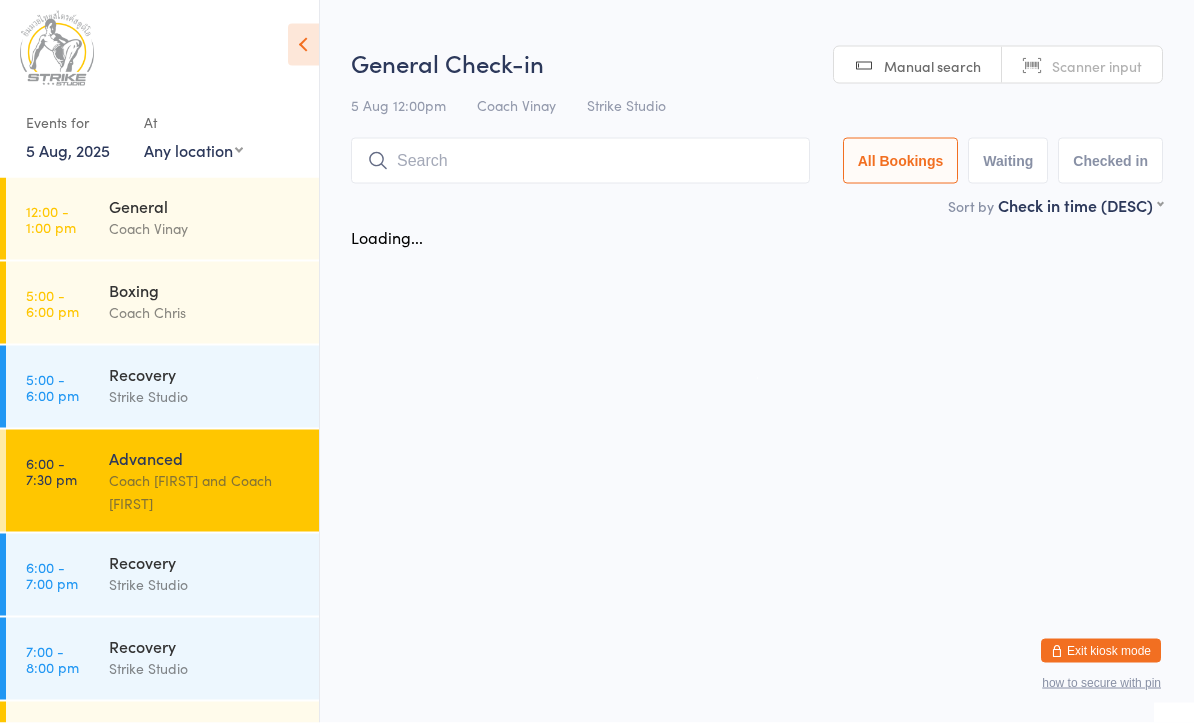 scroll, scrollTop: 0, scrollLeft: 0, axis: both 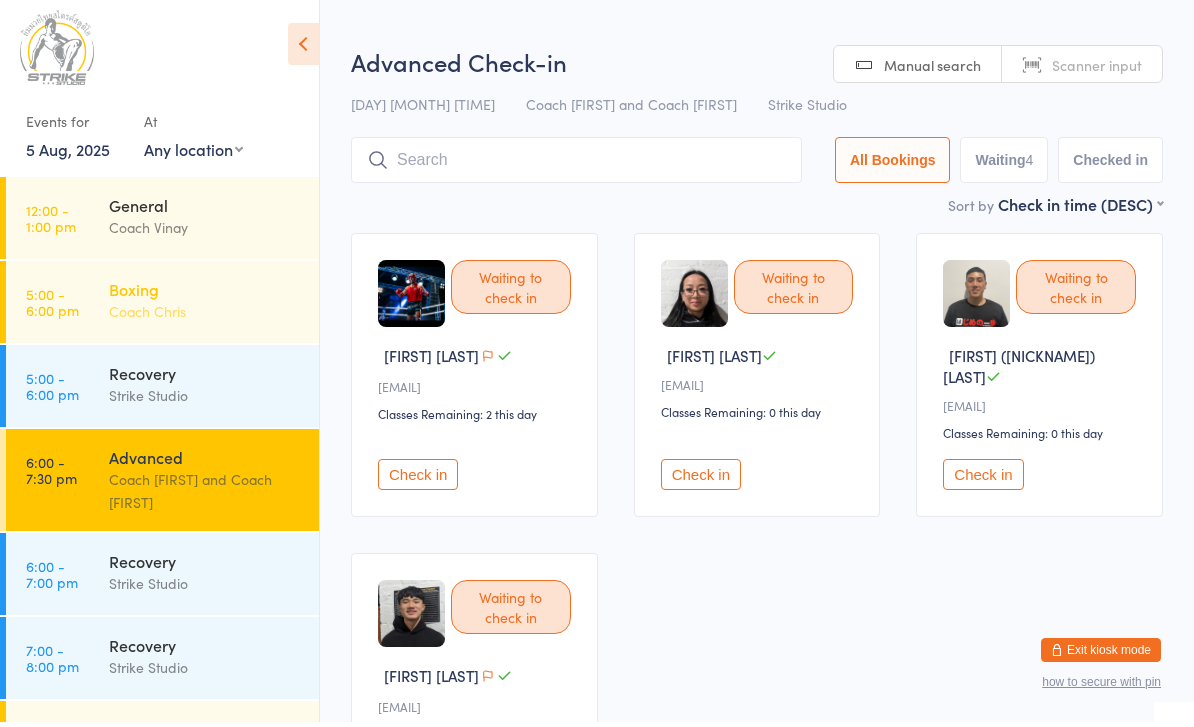 click on "Boxing" at bounding box center (205, 294) 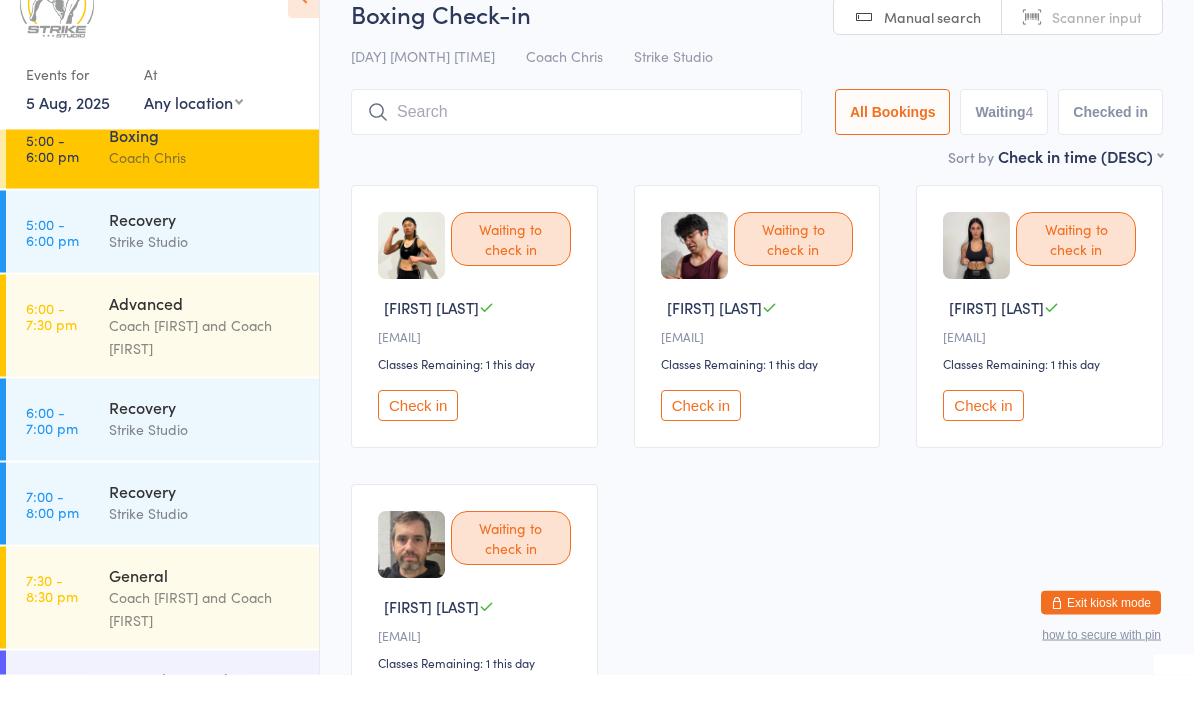 scroll, scrollTop: 148, scrollLeft: 0, axis: vertical 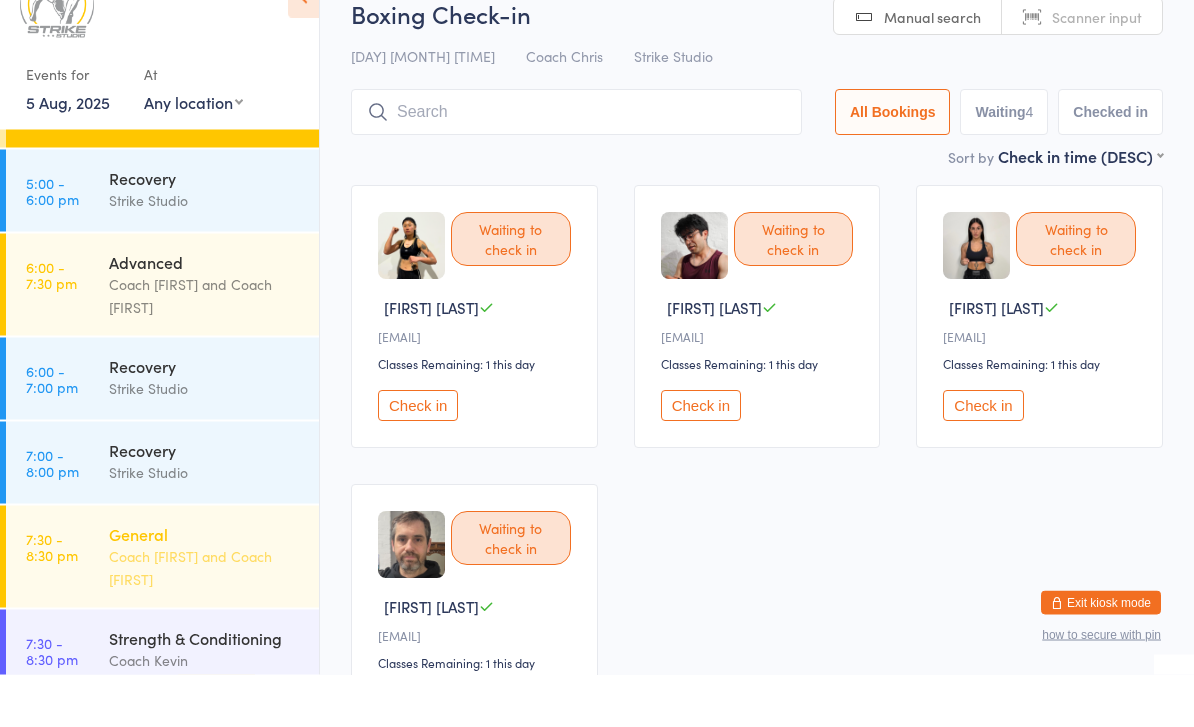click on "General Coach [FIRST] and Coach [FIRST]" at bounding box center [214, 609] 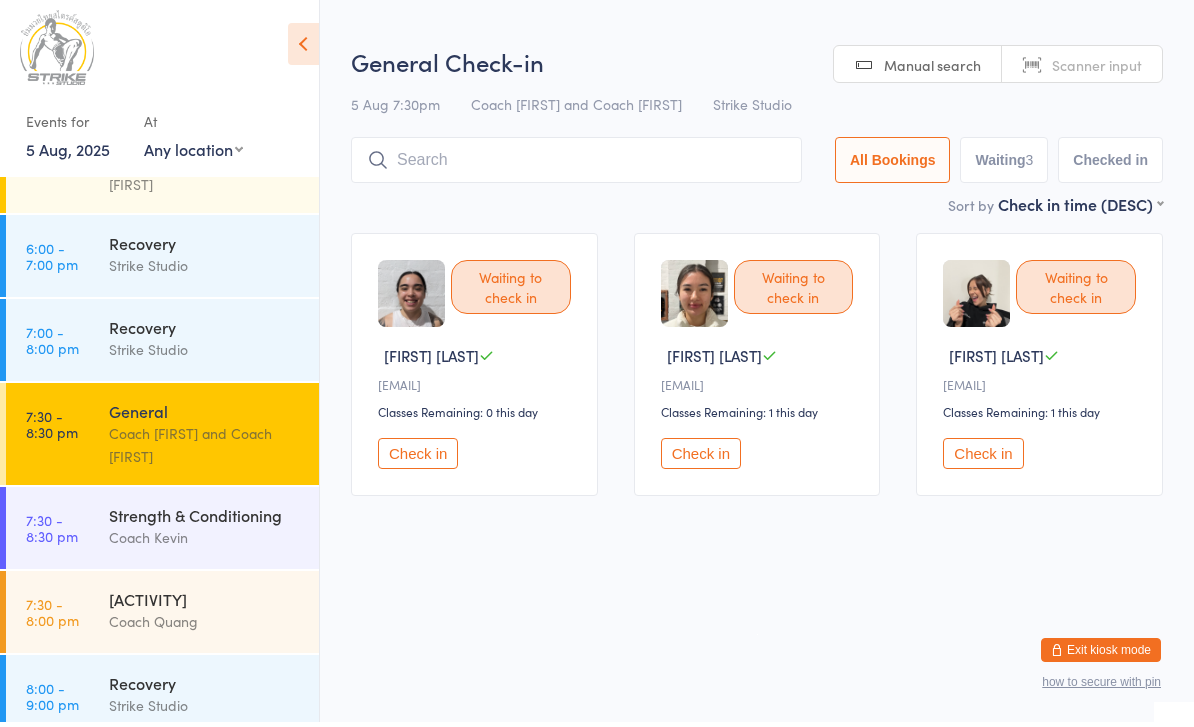 scroll, scrollTop: 317, scrollLeft: 0, axis: vertical 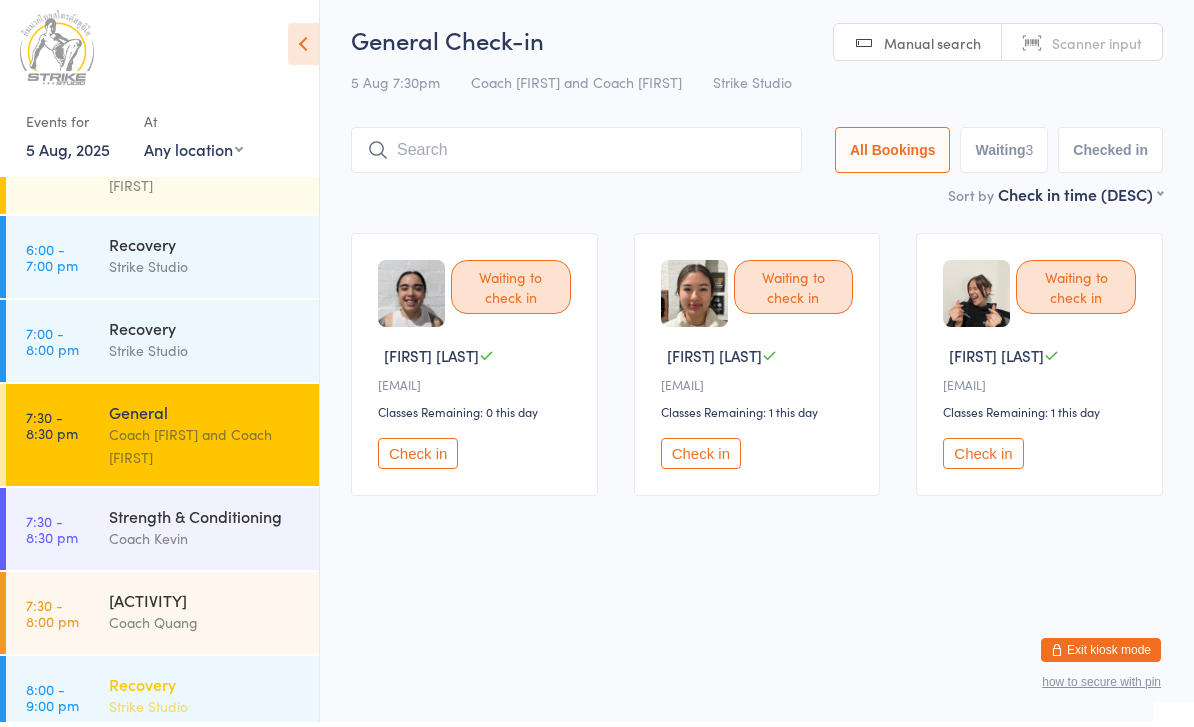 click on "Recovery" at bounding box center (205, 689) 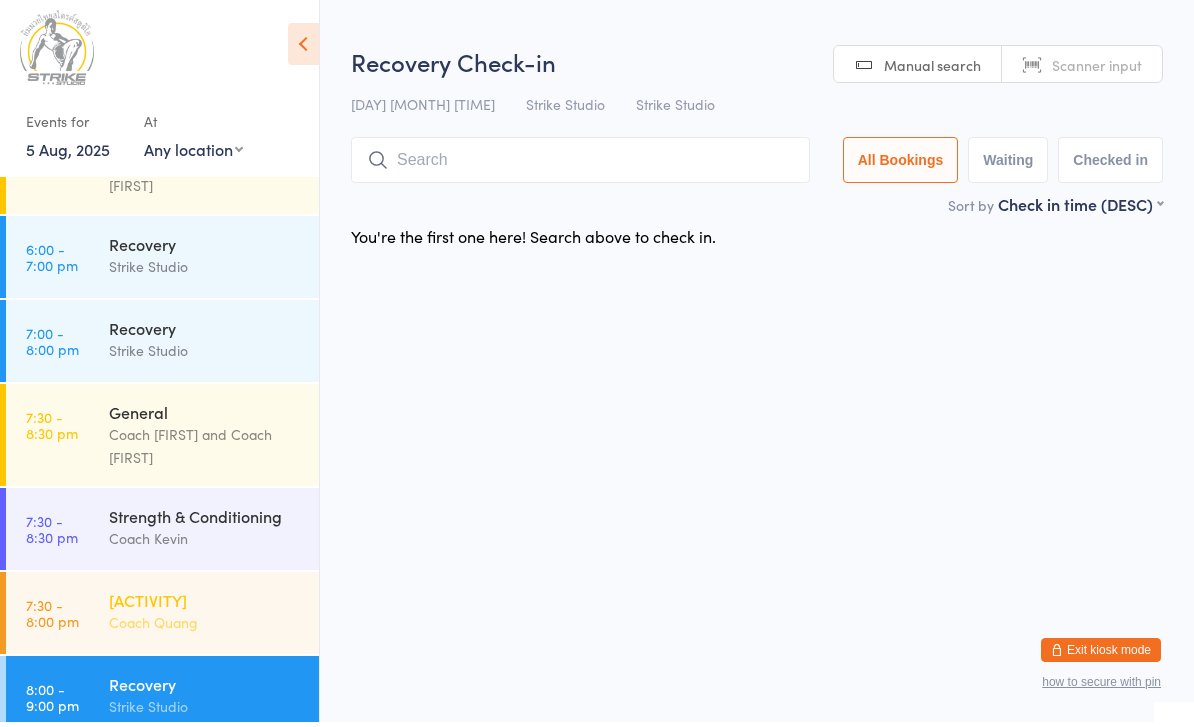 click on "[ACTIVITY]" at bounding box center (205, 605) 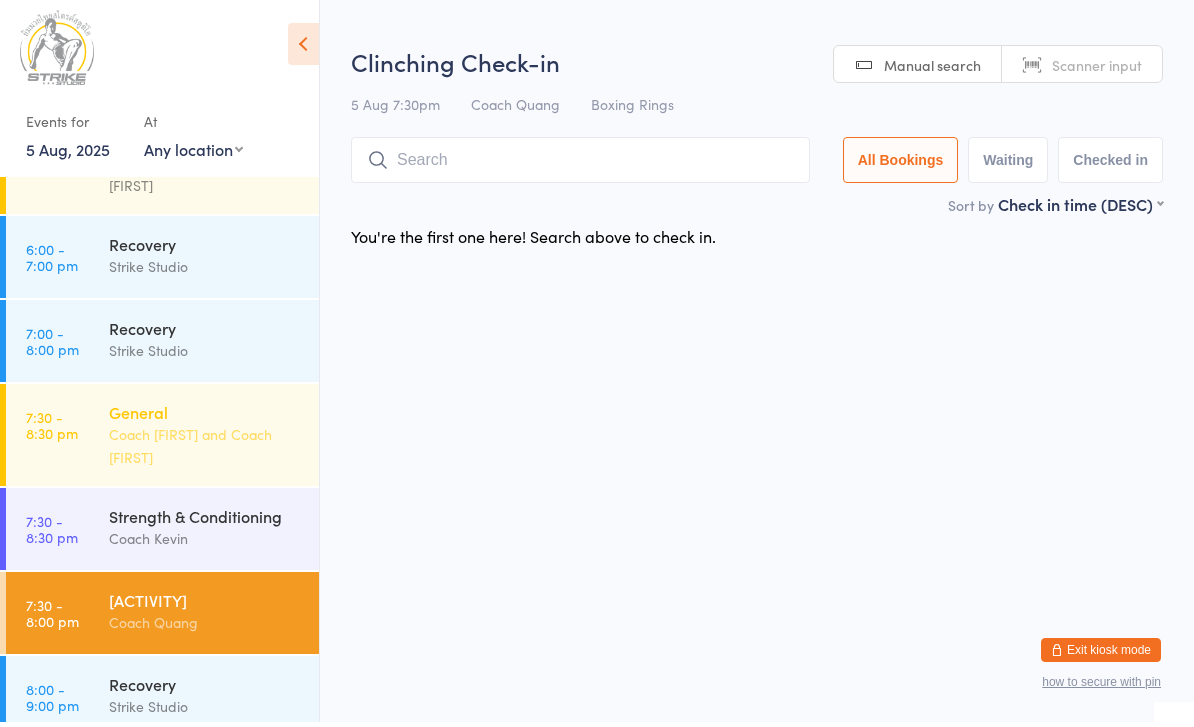 click on "[TIME] - [TIME] General Coach [FIRST] and Coach [FIRST]" at bounding box center [162, 440] 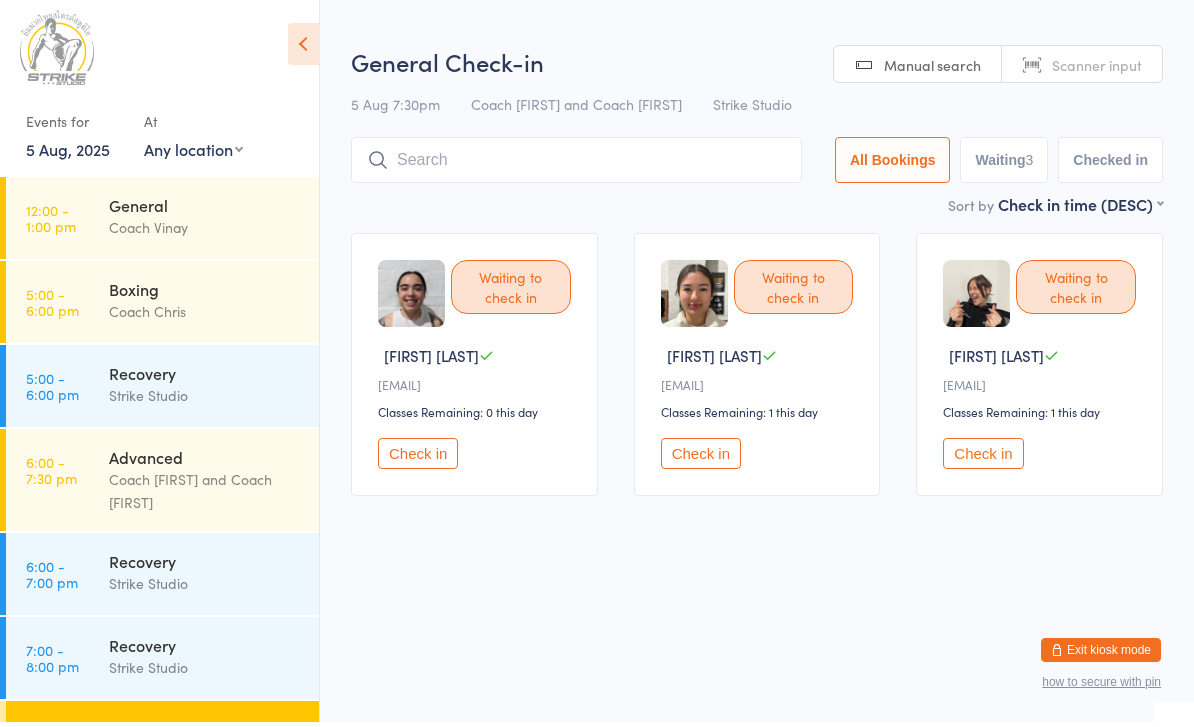 scroll, scrollTop: 0, scrollLeft: 0, axis: both 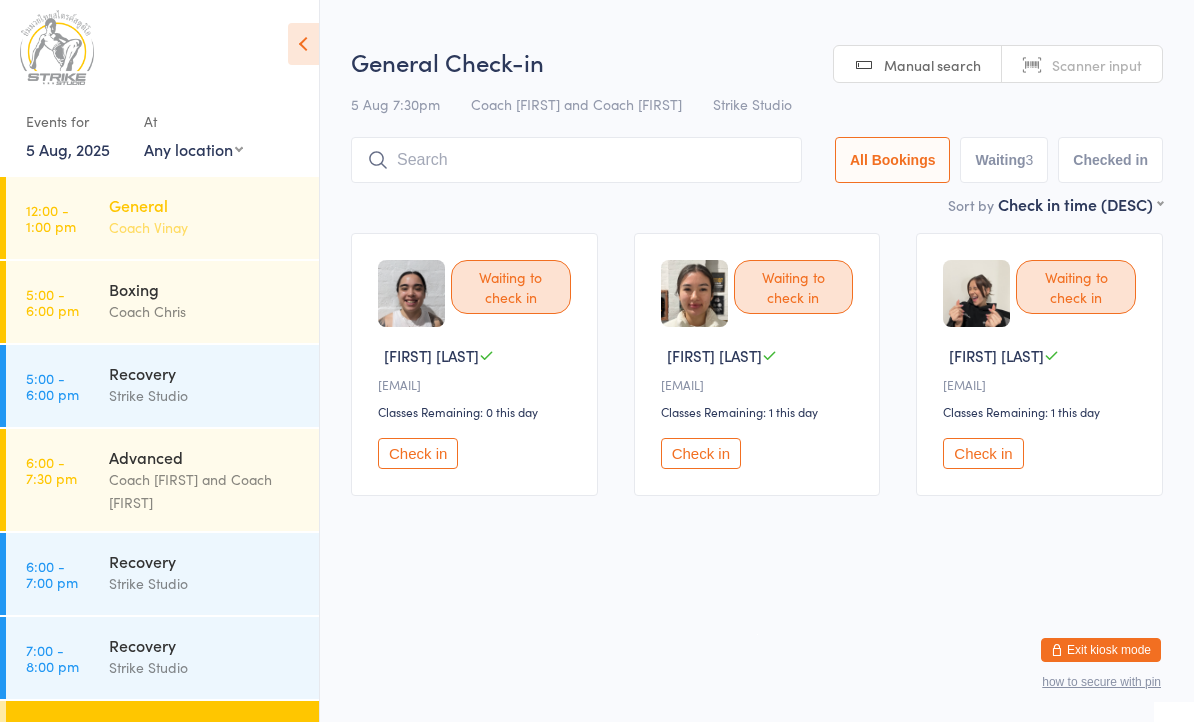 click on "[TIME] - [TIME] General Coach [LAST]" at bounding box center (162, 223) 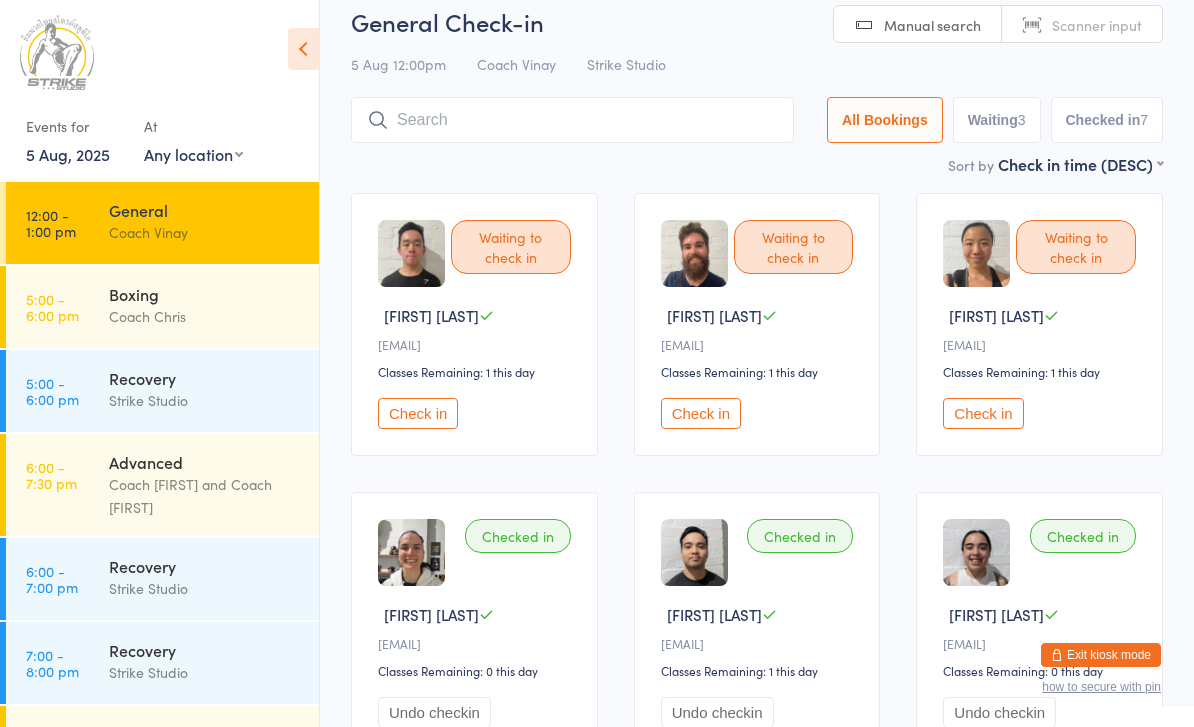scroll, scrollTop: 43, scrollLeft: 0, axis: vertical 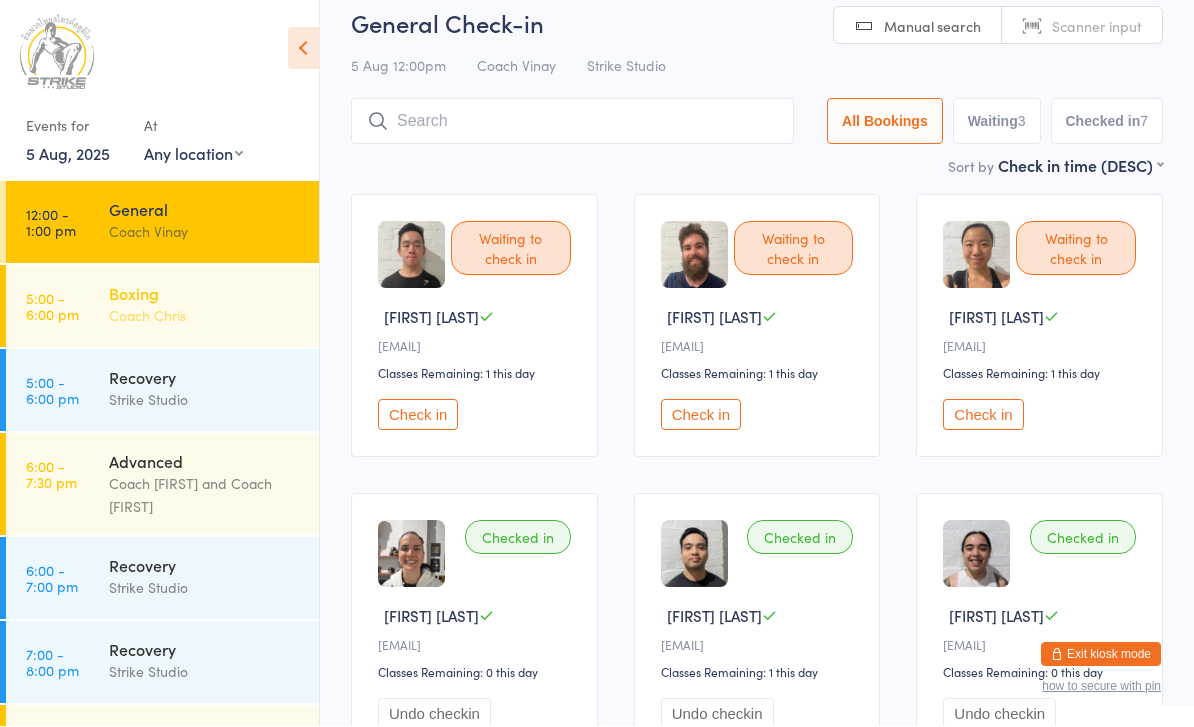 click on "Boxing" at bounding box center (205, 294) 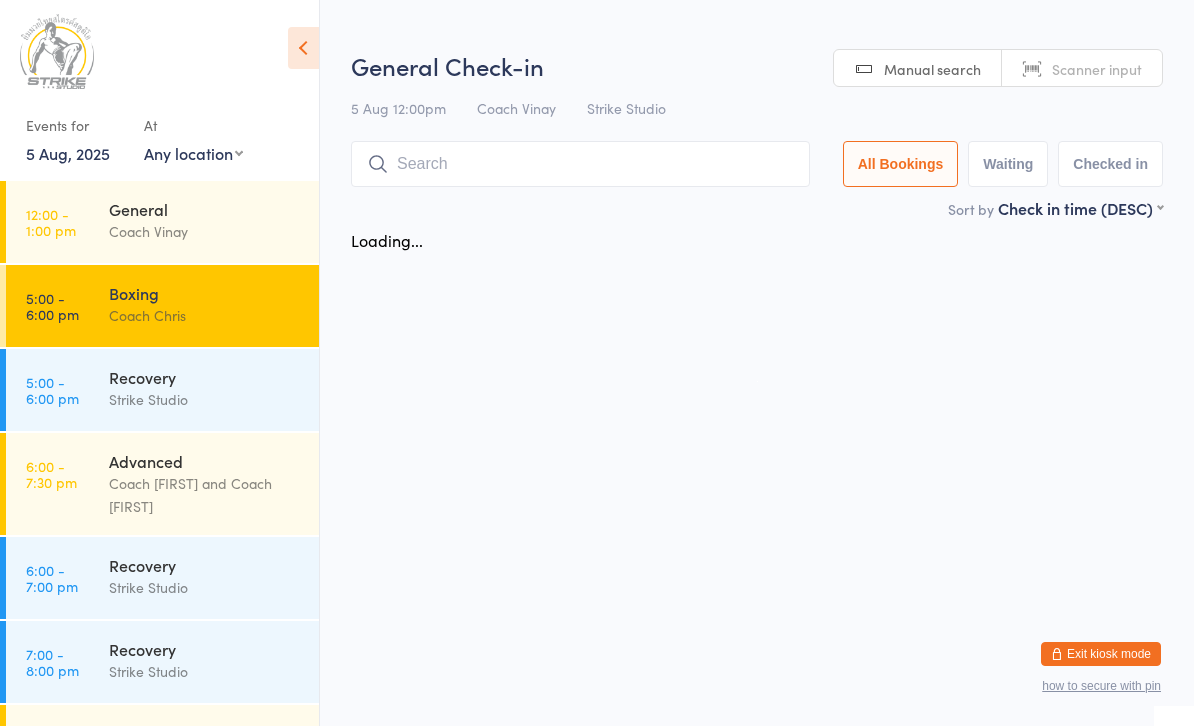 scroll, scrollTop: 0, scrollLeft: 0, axis: both 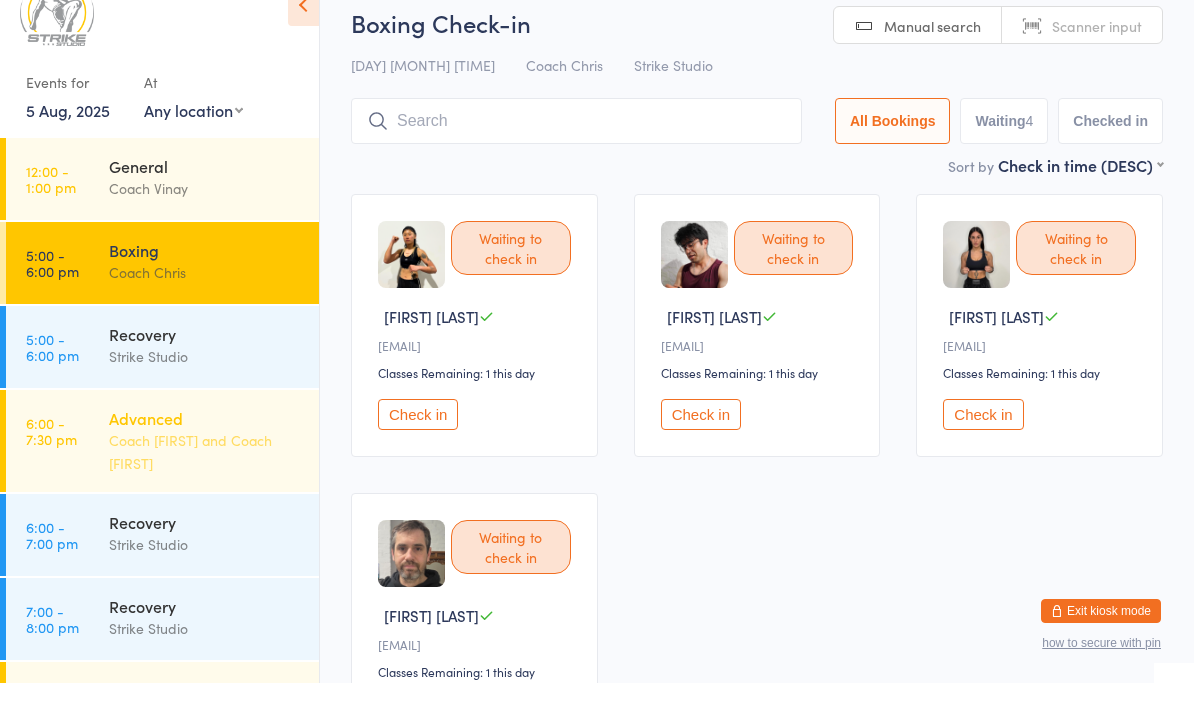 click on "Coach [FIRST] and Coach [FIRST]" at bounding box center [205, 496] 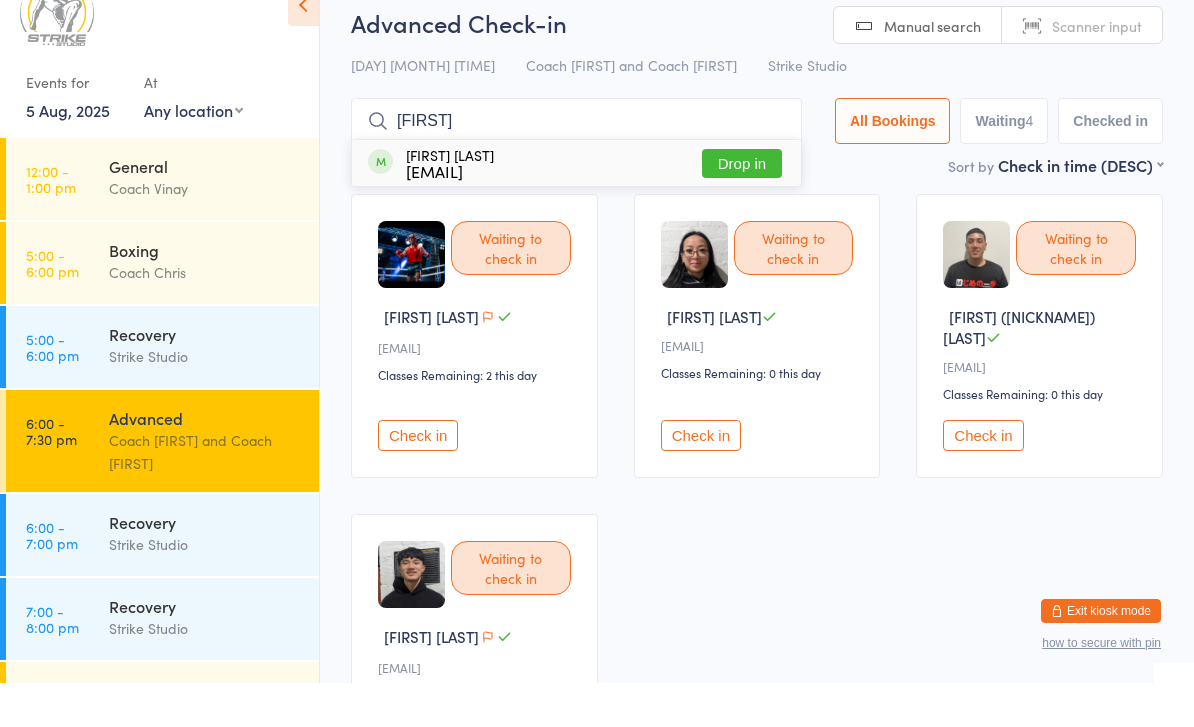 type on "[FIRST]" 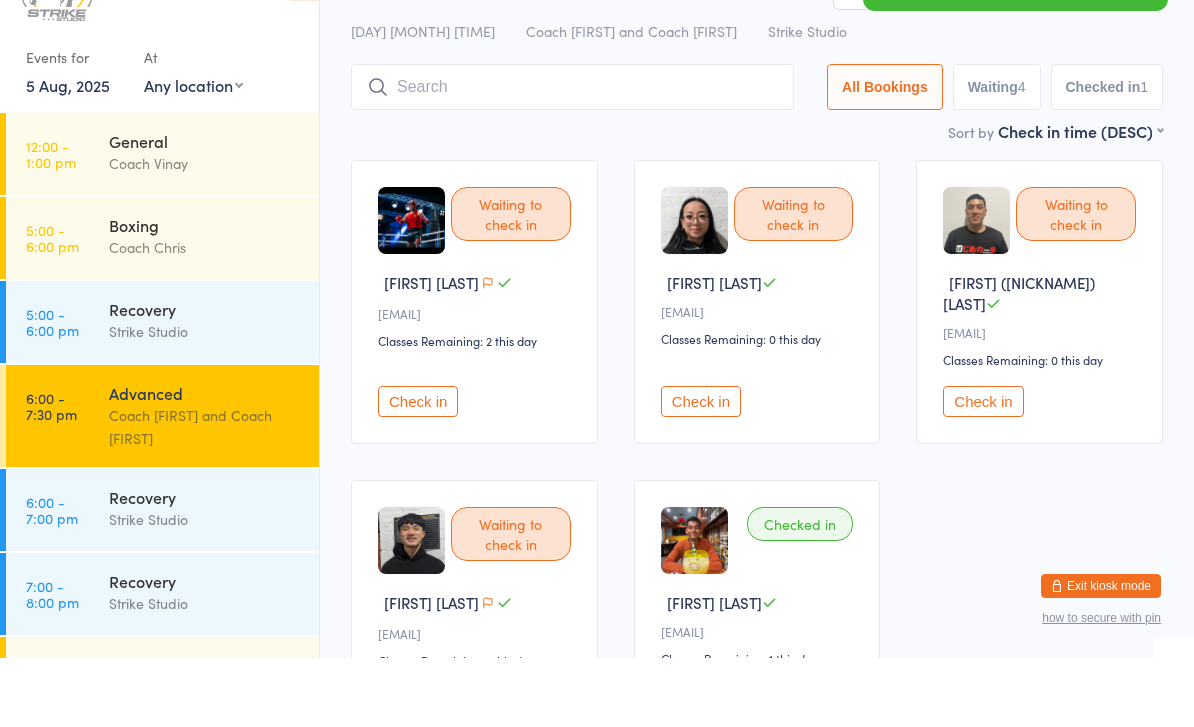 scroll, scrollTop: 14, scrollLeft: 0, axis: vertical 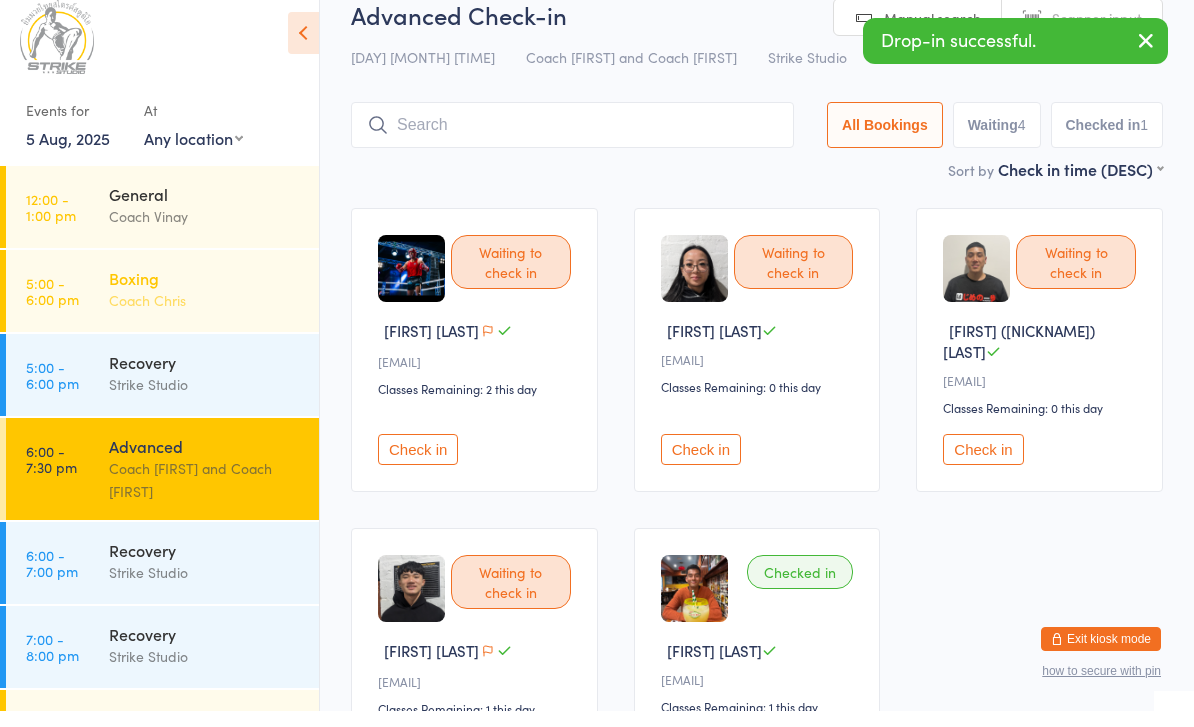 click on "Boxing" at bounding box center [205, 294] 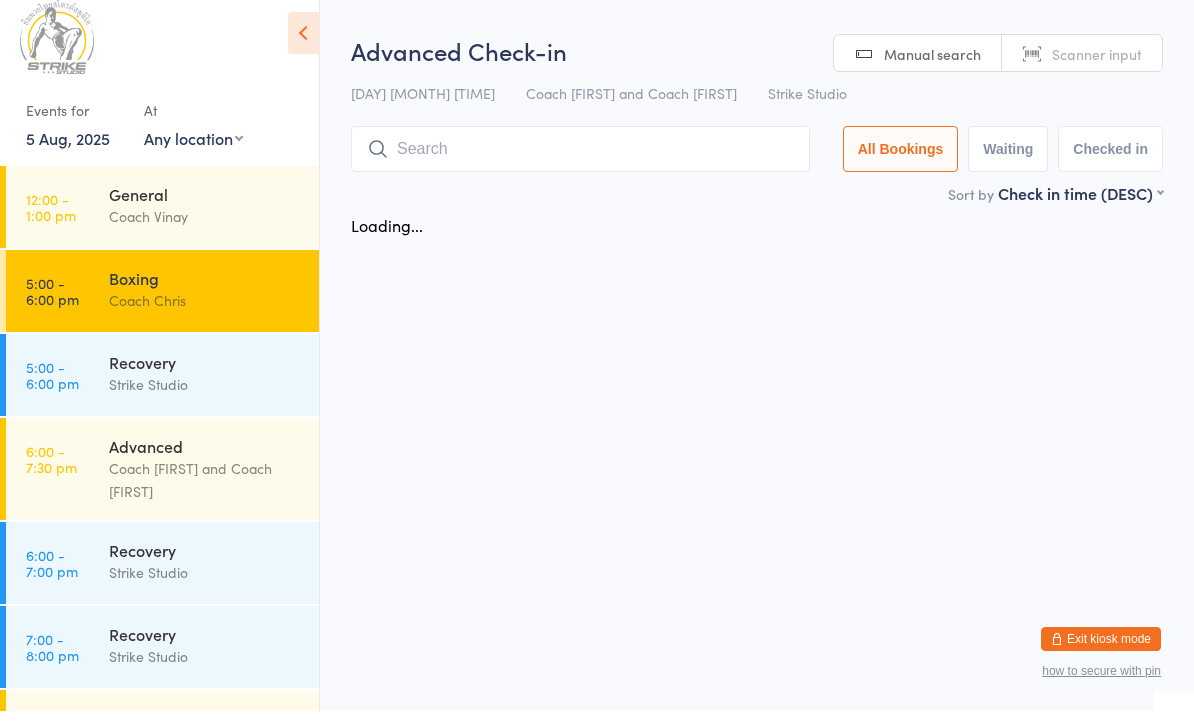 scroll, scrollTop: 0, scrollLeft: 0, axis: both 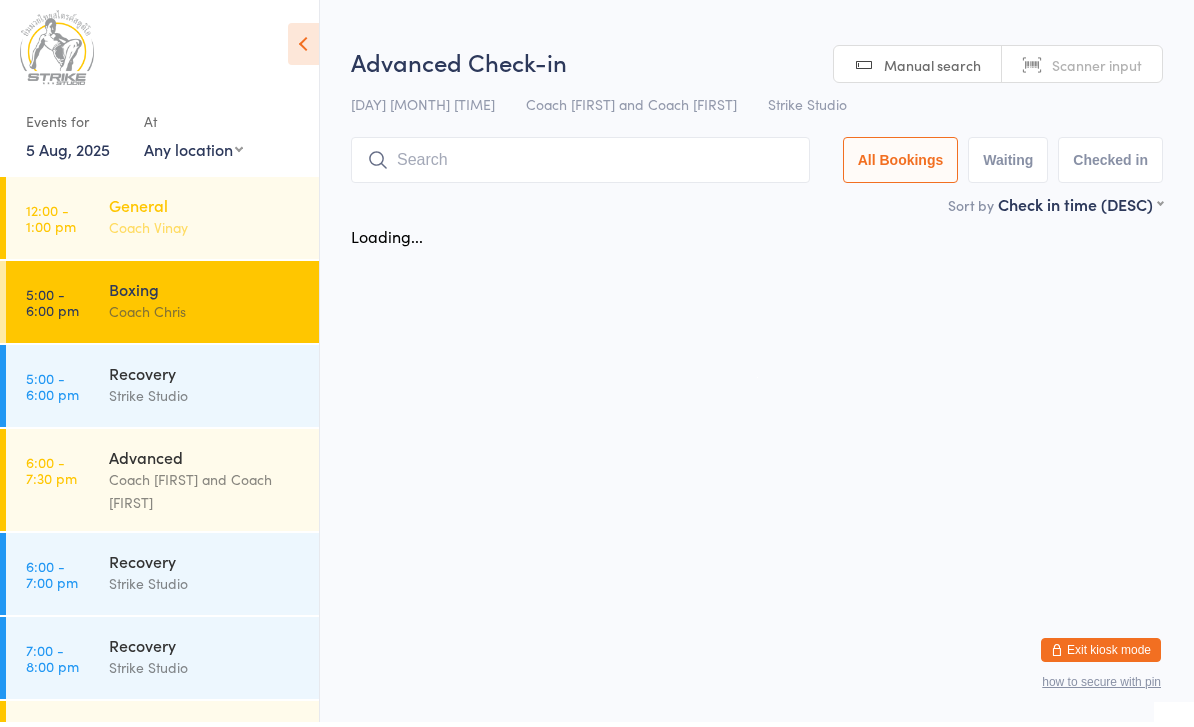 click on "Coach Vinay" at bounding box center (205, 232) 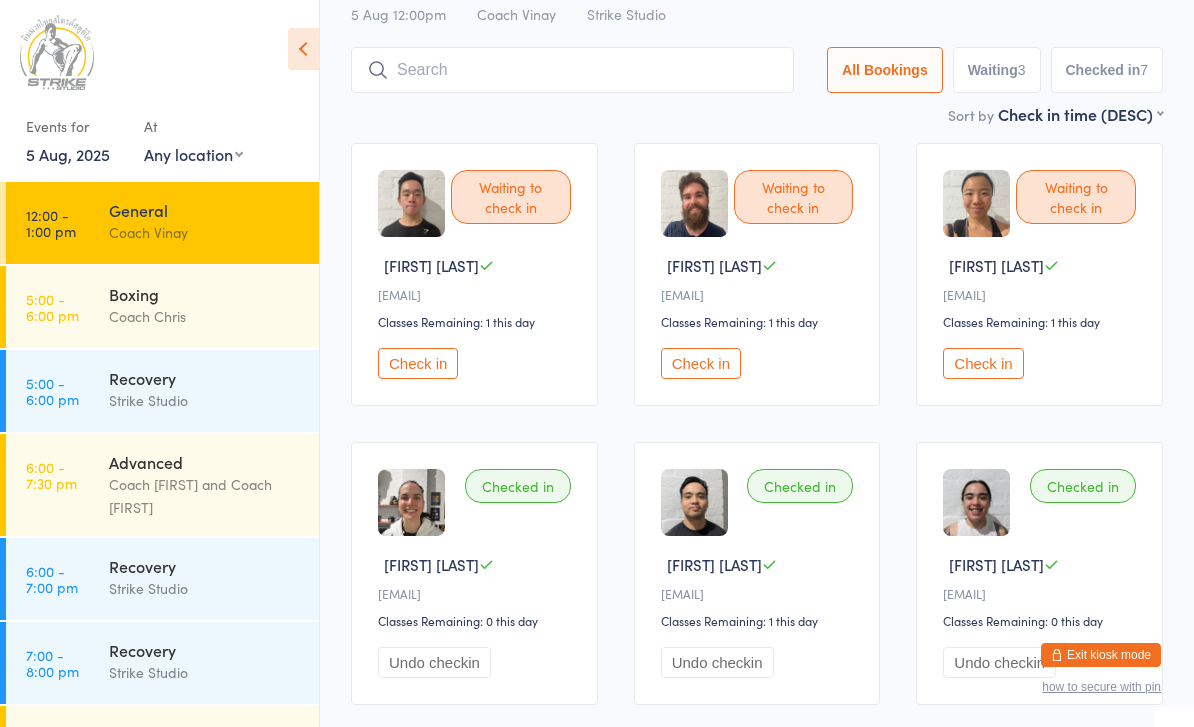 scroll, scrollTop: 93, scrollLeft: 0, axis: vertical 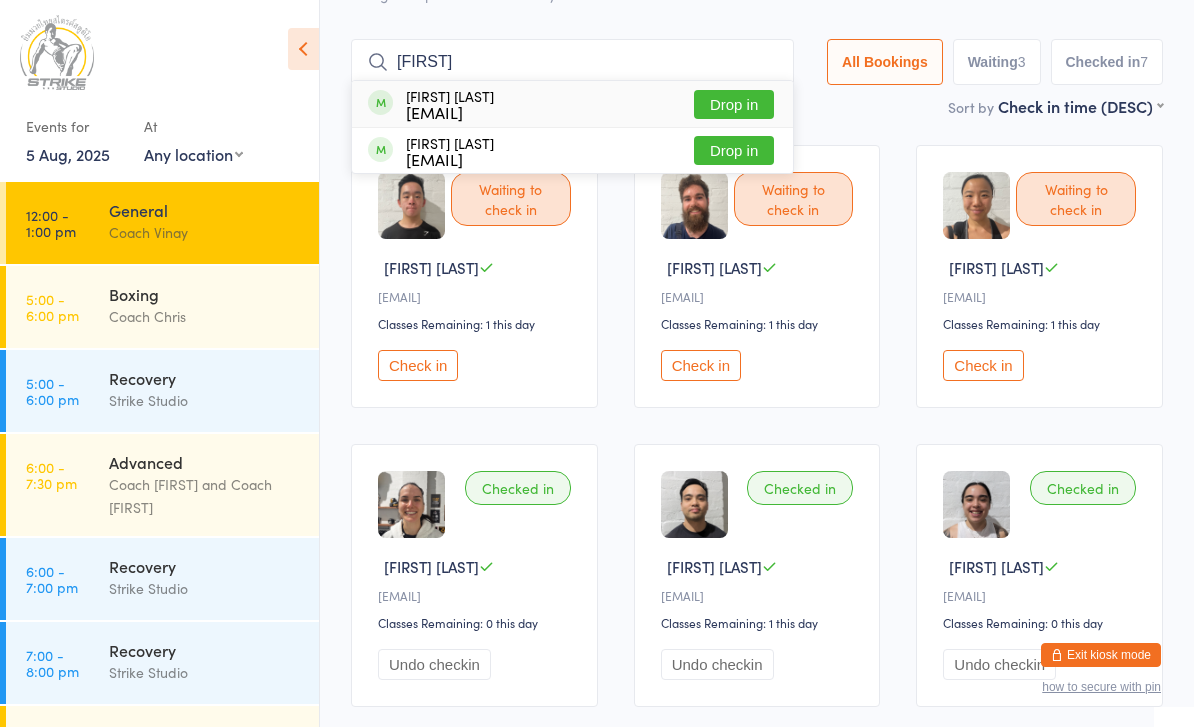 type on "[FIRST]" 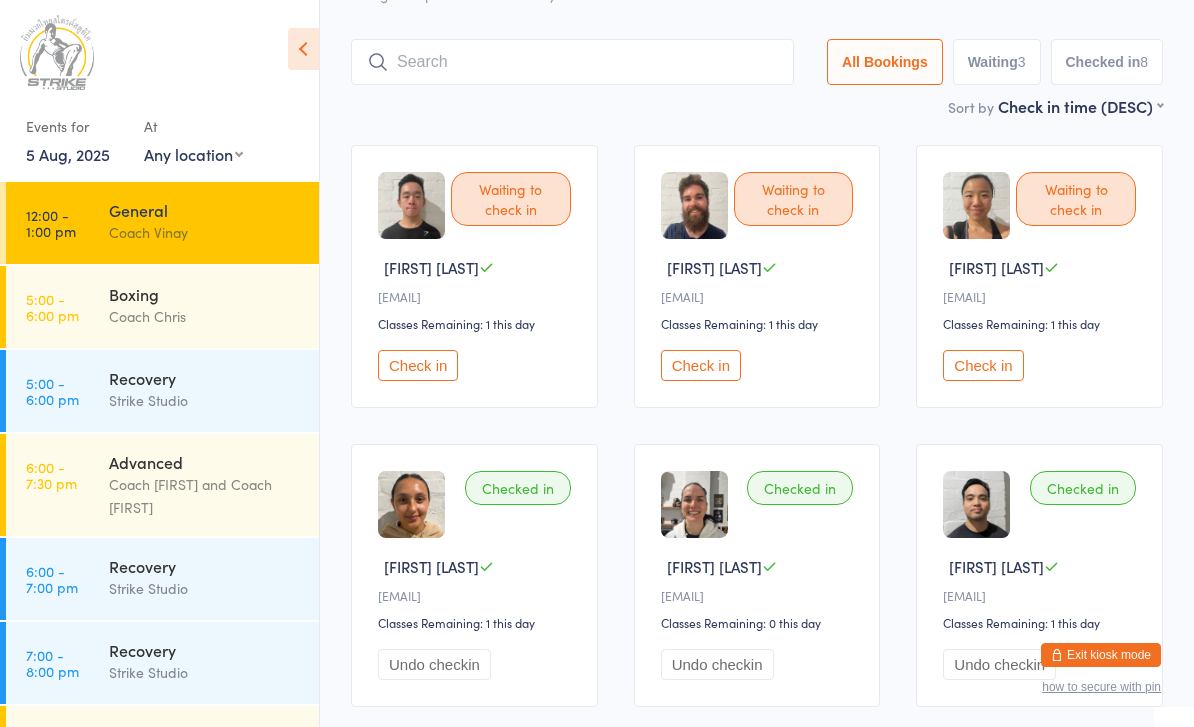 scroll, scrollTop: 70, scrollLeft: 0, axis: vertical 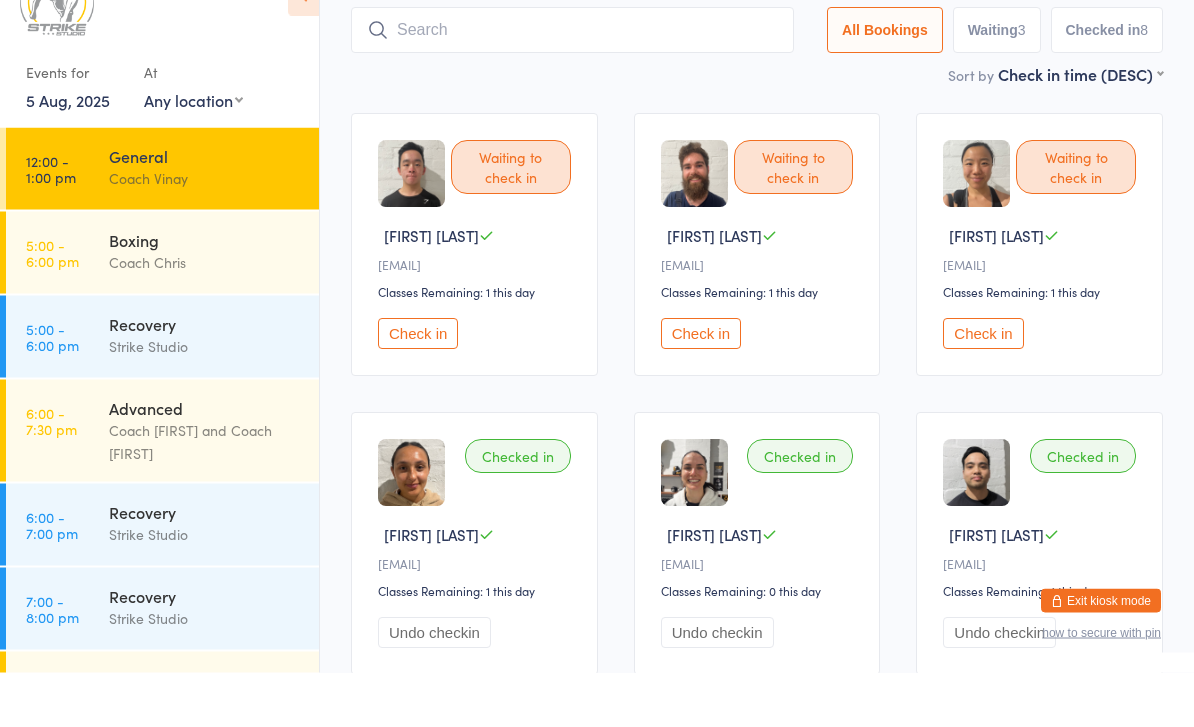 click on "Check in" at bounding box center [418, 388] 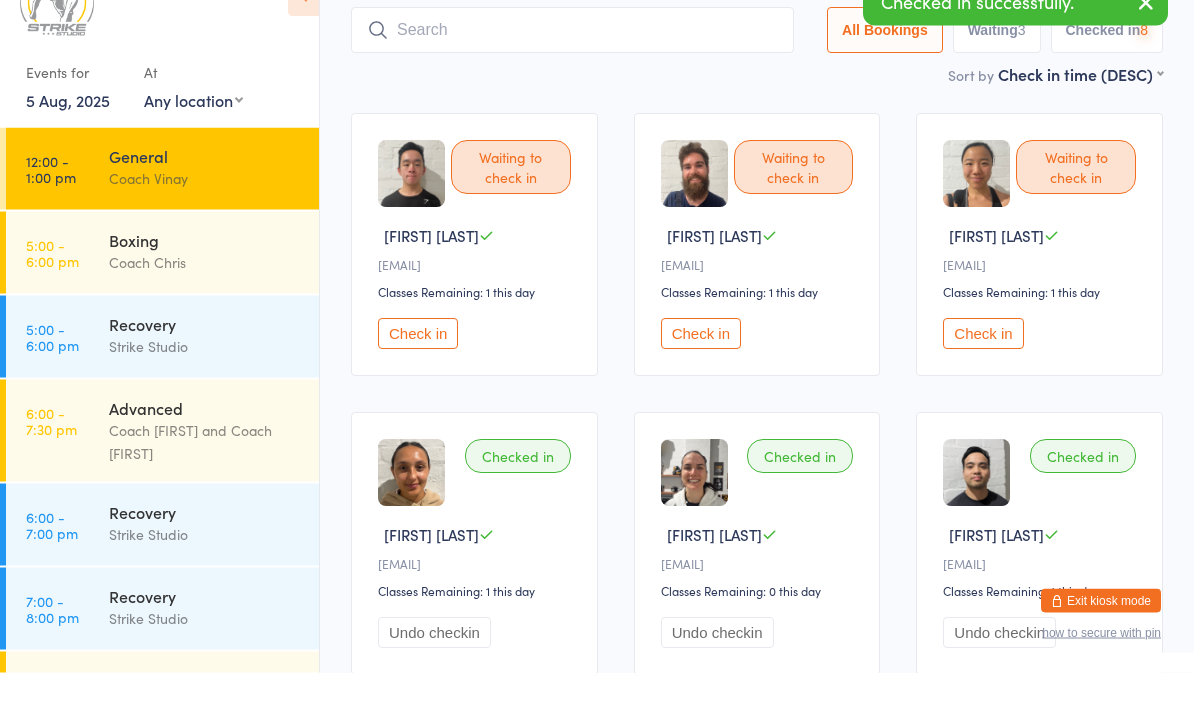 scroll, scrollTop: 125, scrollLeft: 0, axis: vertical 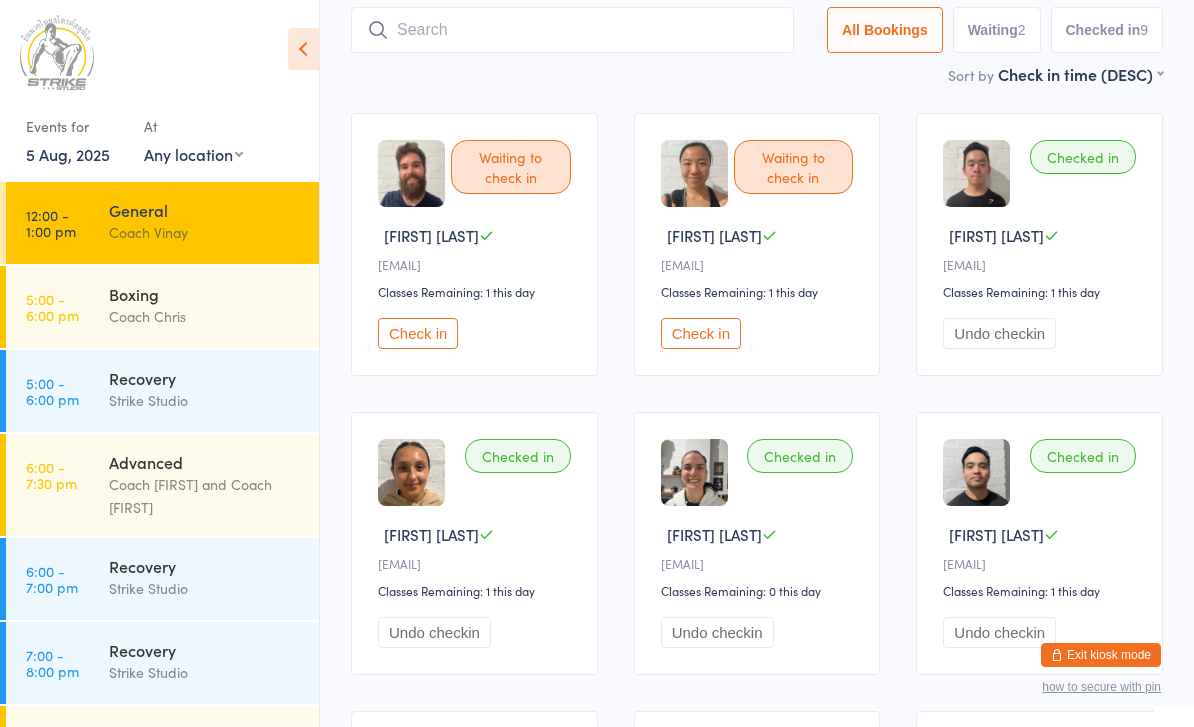 click on "Check in" at bounding box center [701, 333] 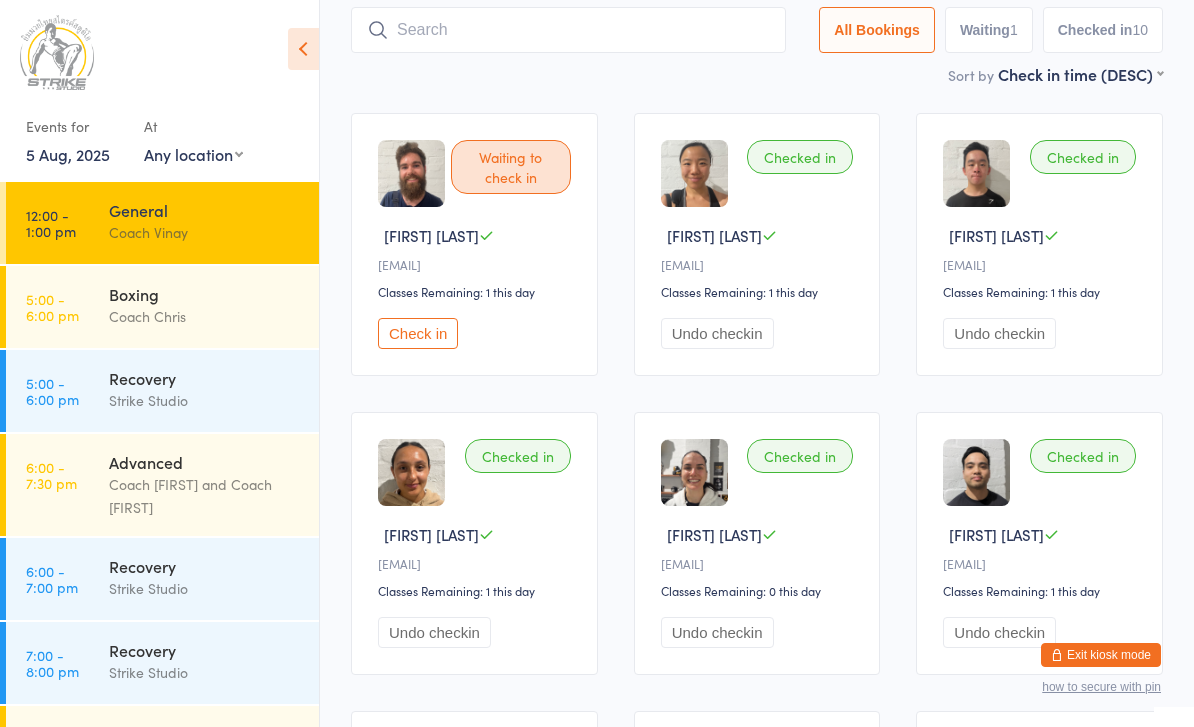 click on "Check in" at bounding box center (418, 333) 